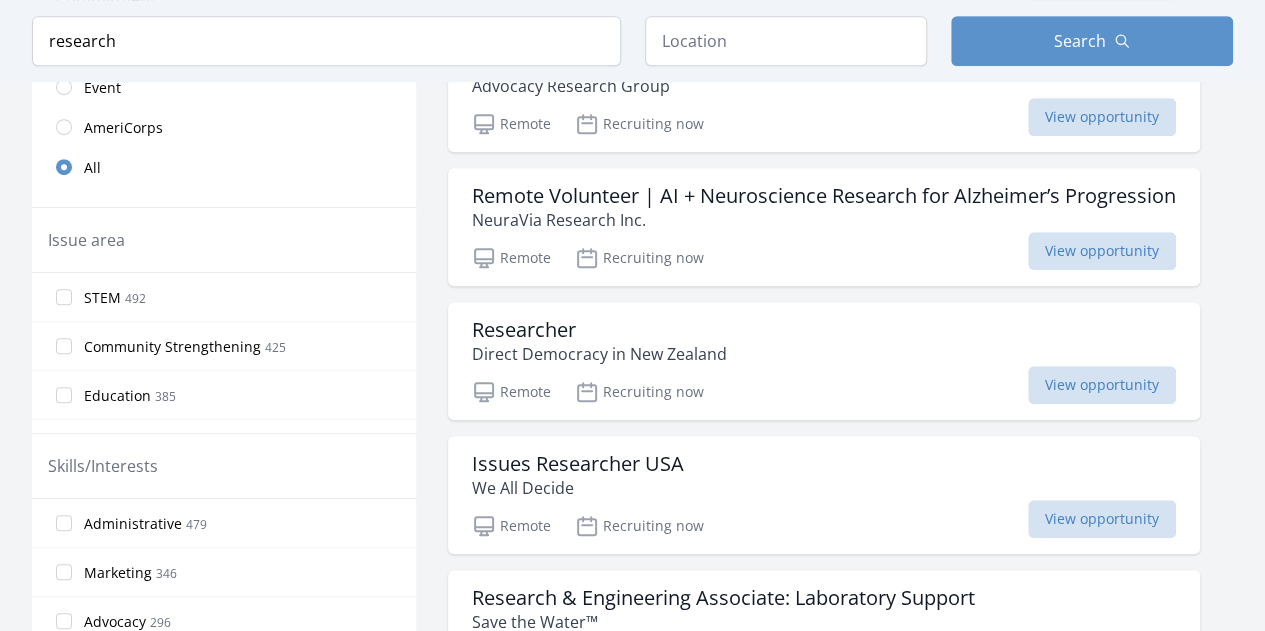 scroll, scrollTop: 528, scrollLeft: 0, axis: vertical 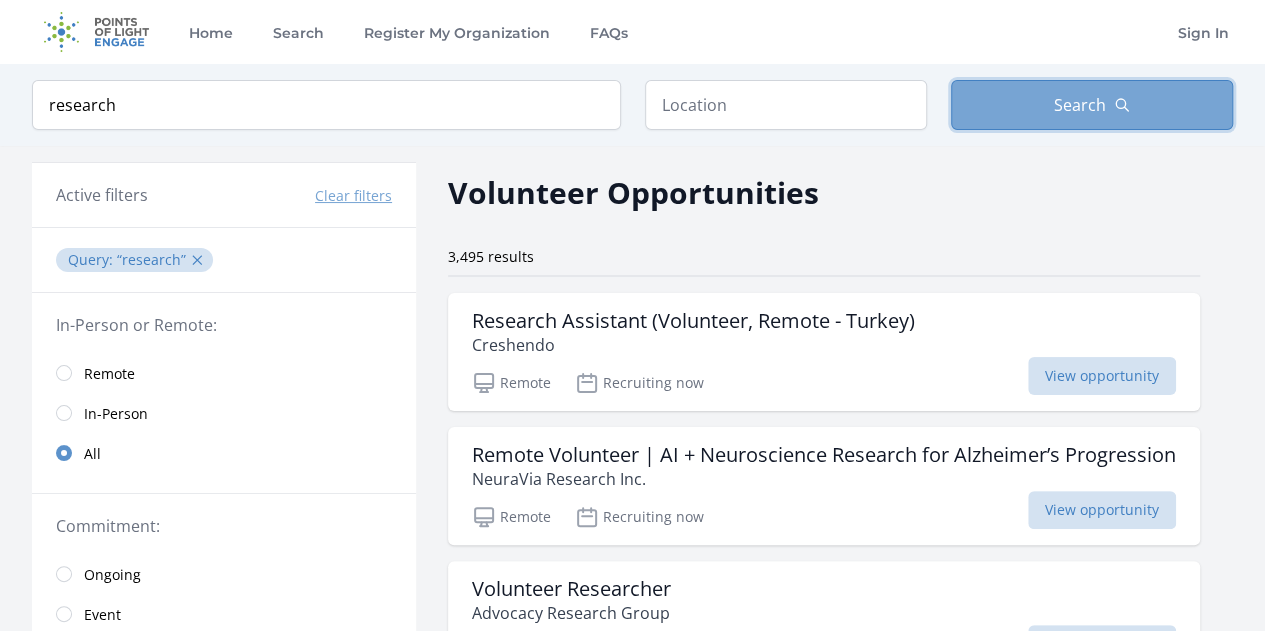 click on "Search" at bounding box center [1092, 105] 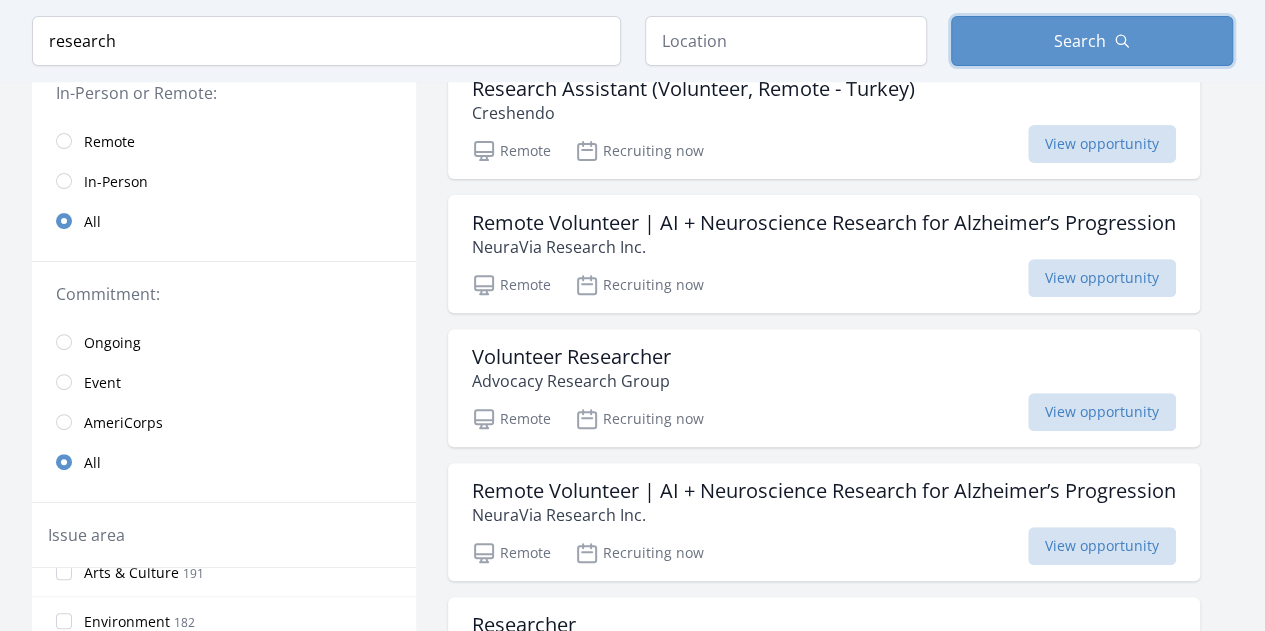 scroll, scrollTop: 282, scrollLeft: 0, axis: vertical 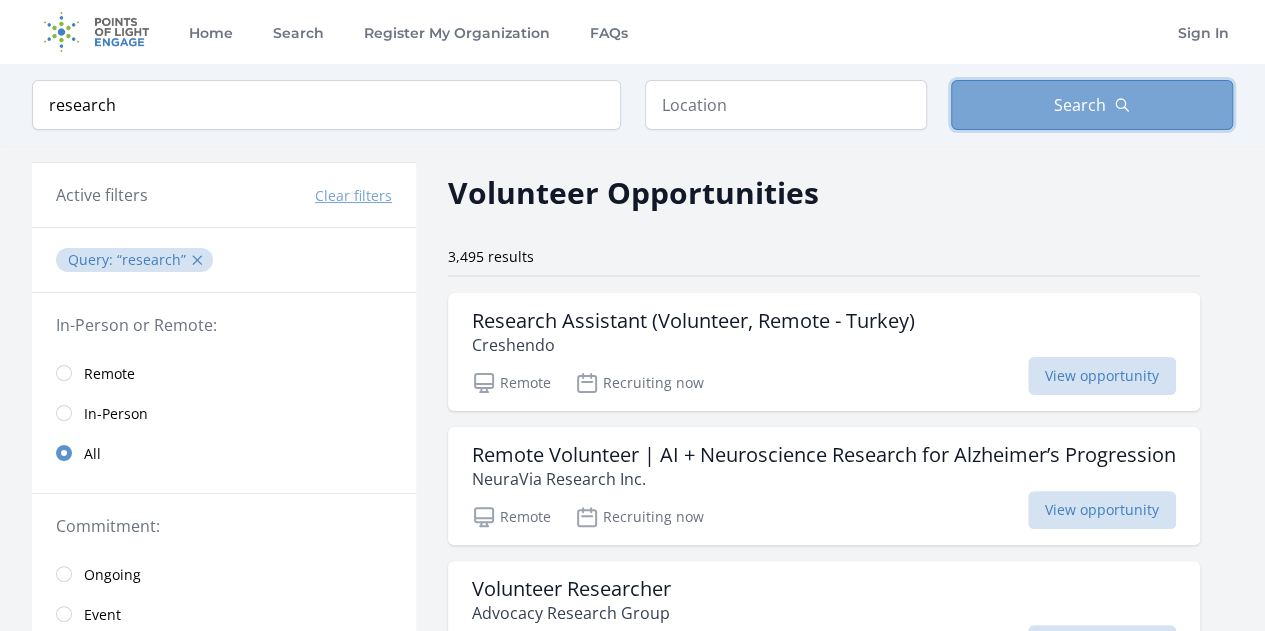 click on "Search" at bounding box center (1092, 105) 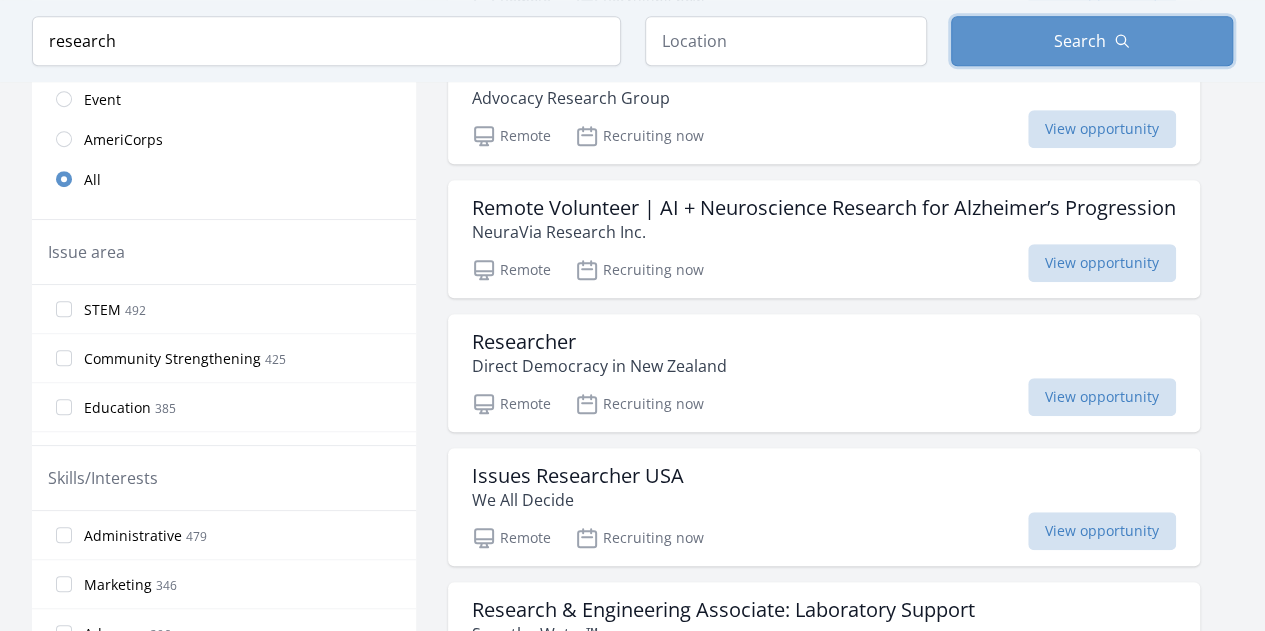 scroll, scrollTop: 519, scrollLeft: 0, axis: vertical 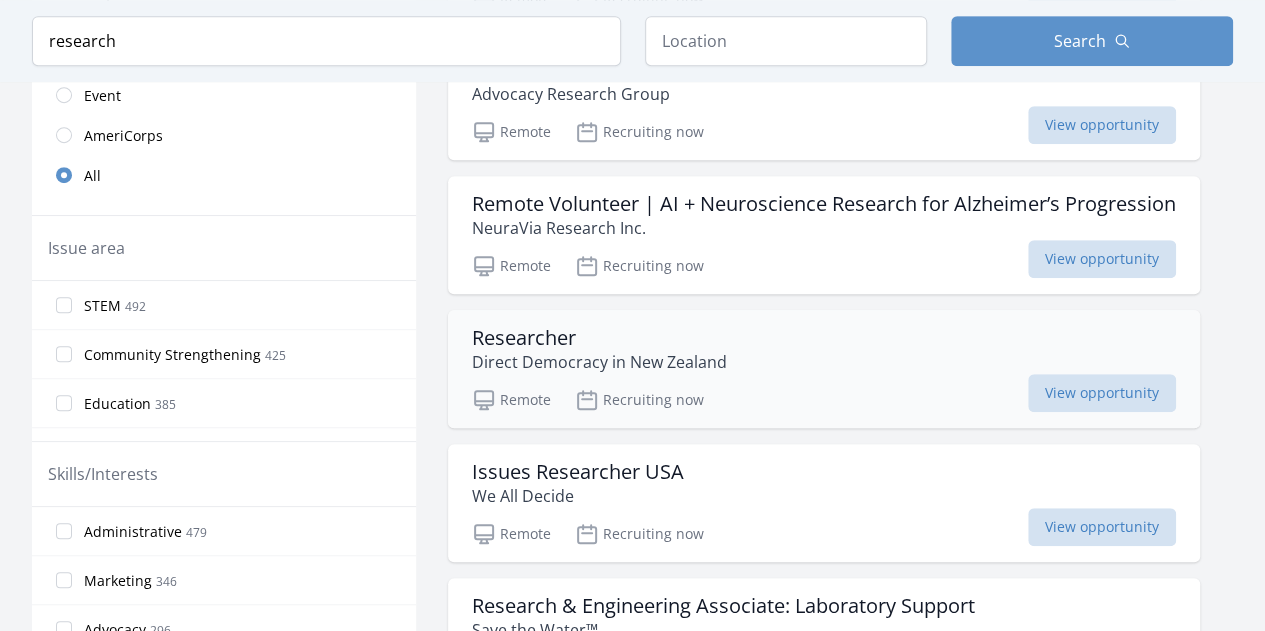 click on "Researcher" at bounding box center [599, 338] 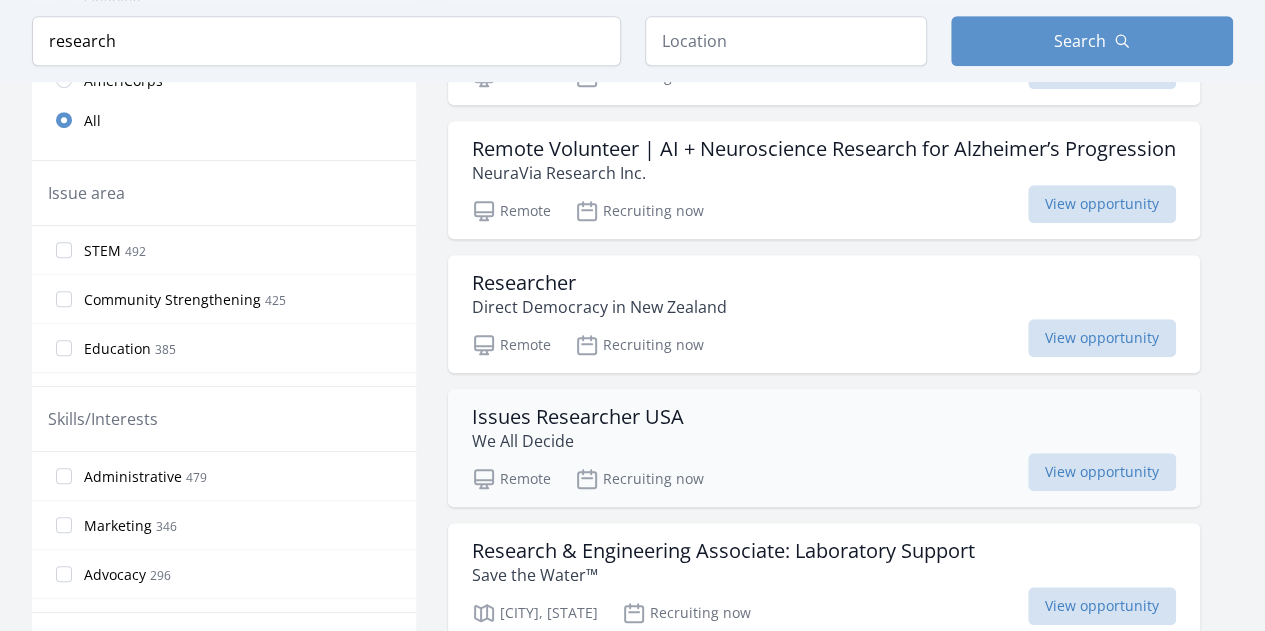 scroll, scrollTop: 575, scrollLeft: 0, axis: vertical 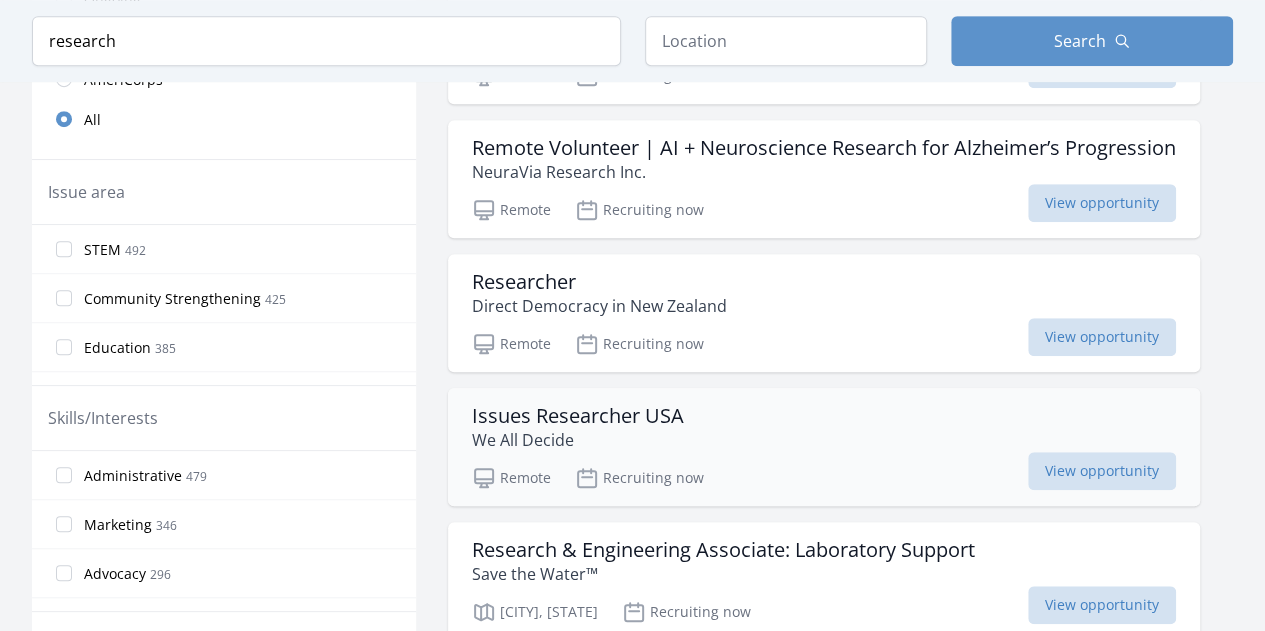 click on "Issues Researcher USA" at bounding box center [578, 416] 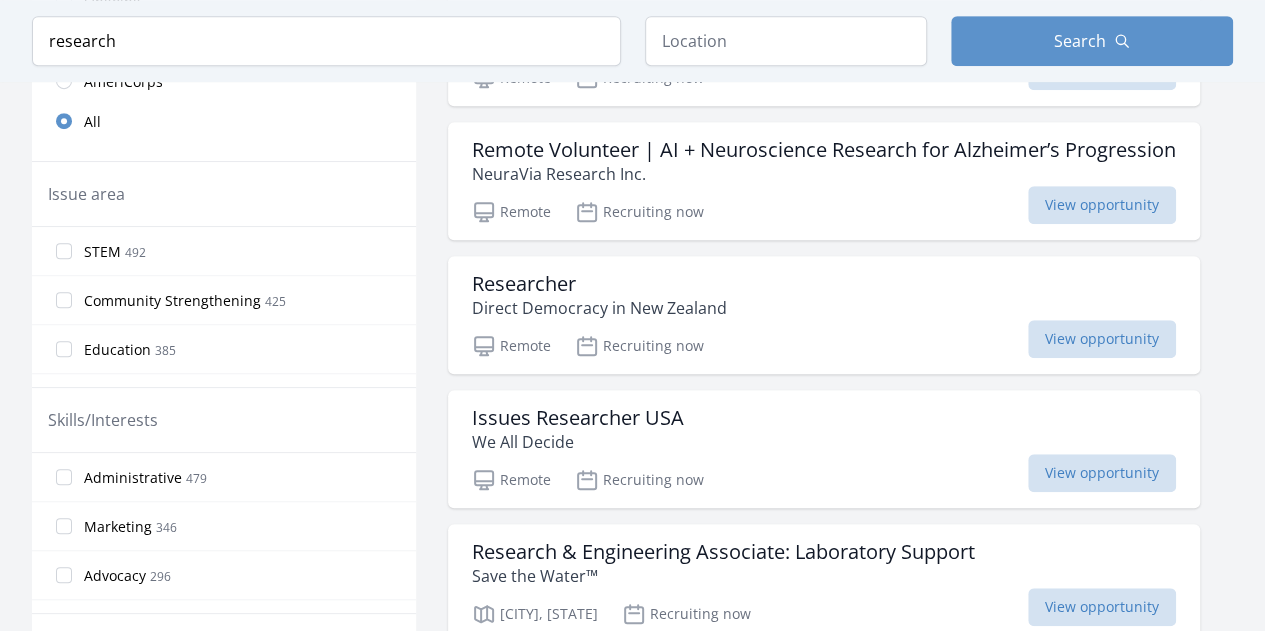 scroll, scrollTop: 584, scrollLeft: 0, axis: vertical 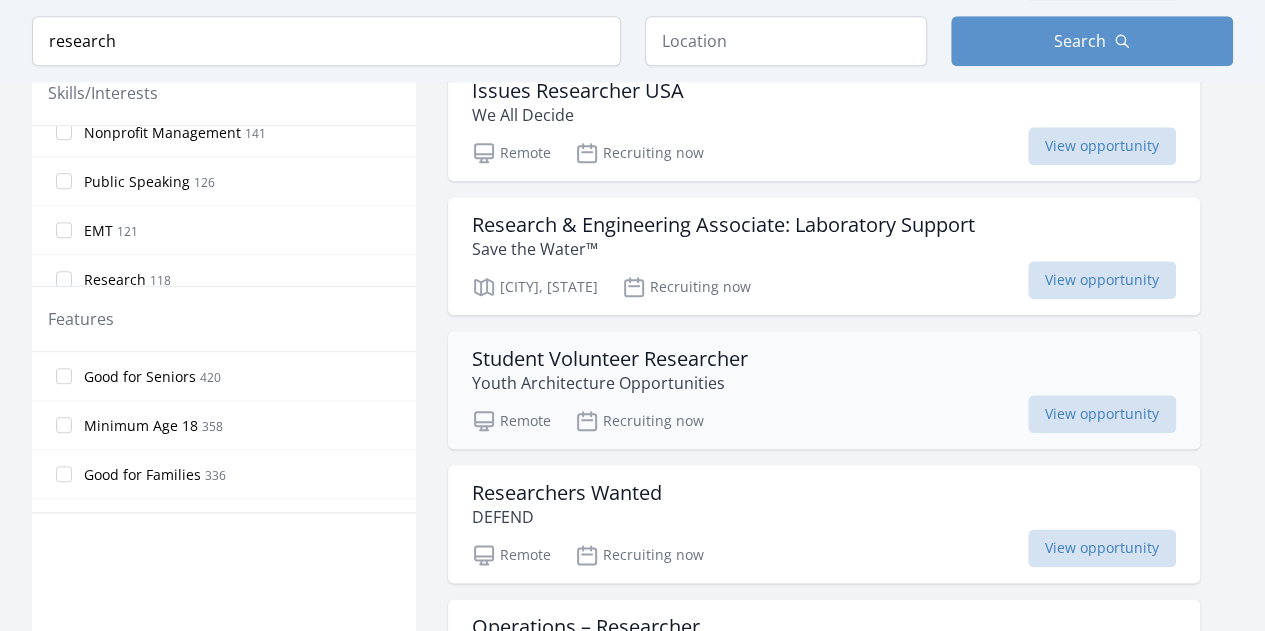 click on "Youth Architecture Opportunities" at bounding box center [610, 383] 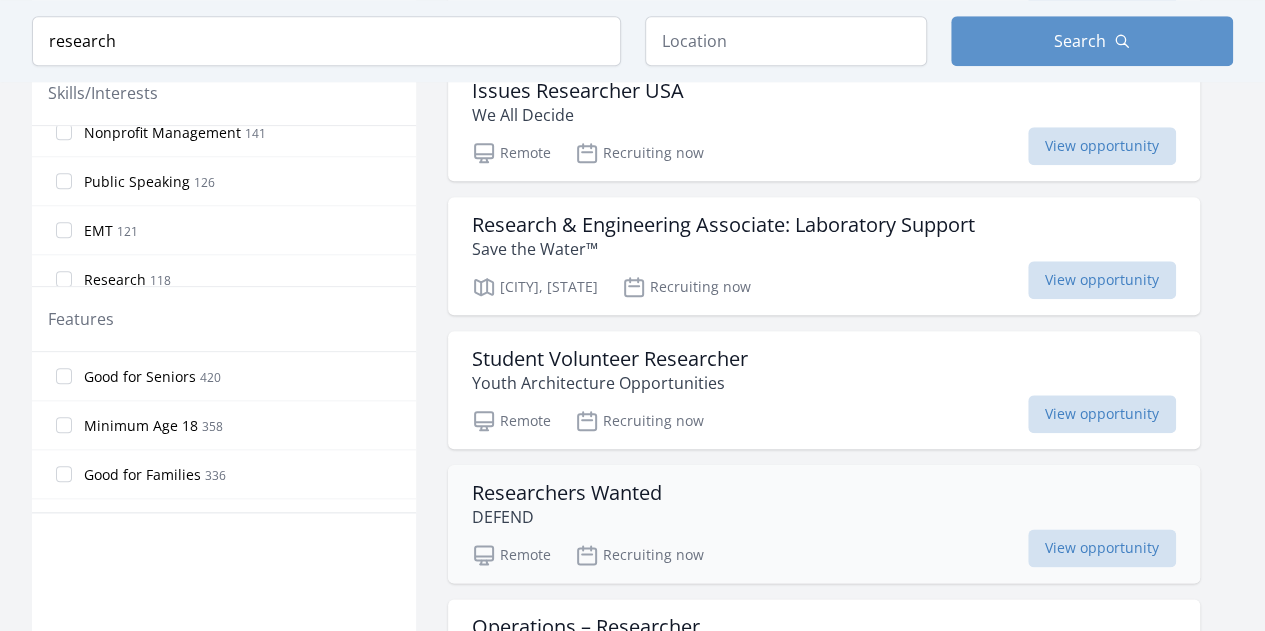 click on "Researchers Wanted" at bounding box center [567, 493] 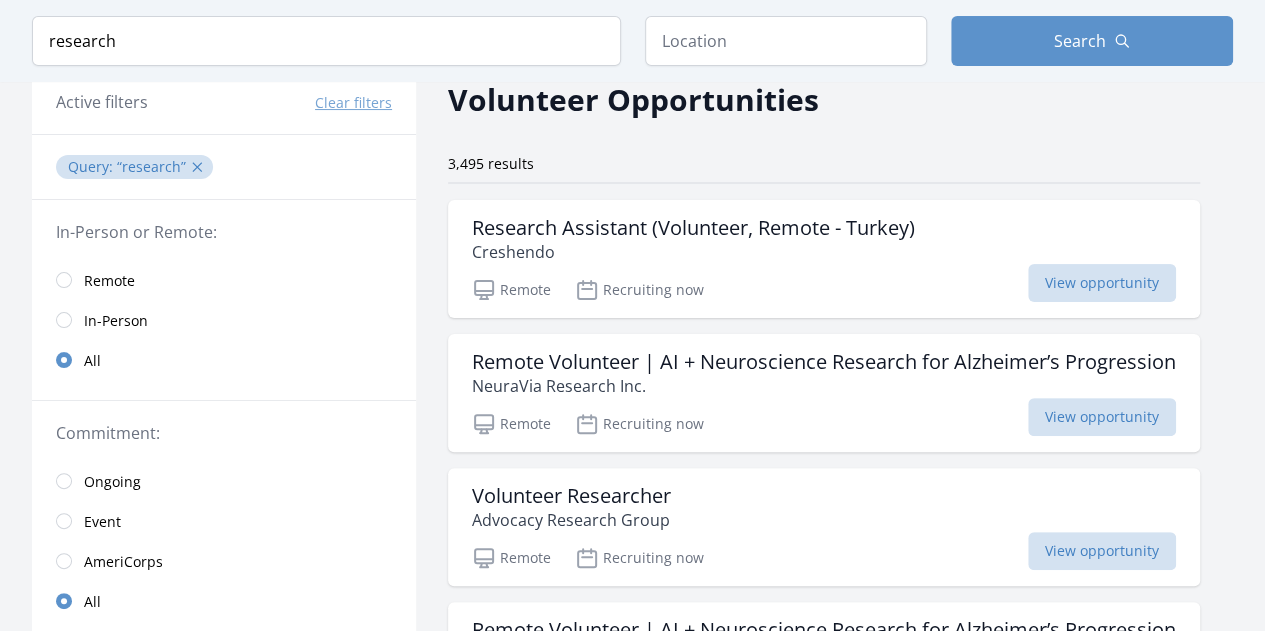 scroll, scrollTop: 0, scrollLeft: 0, axis: both 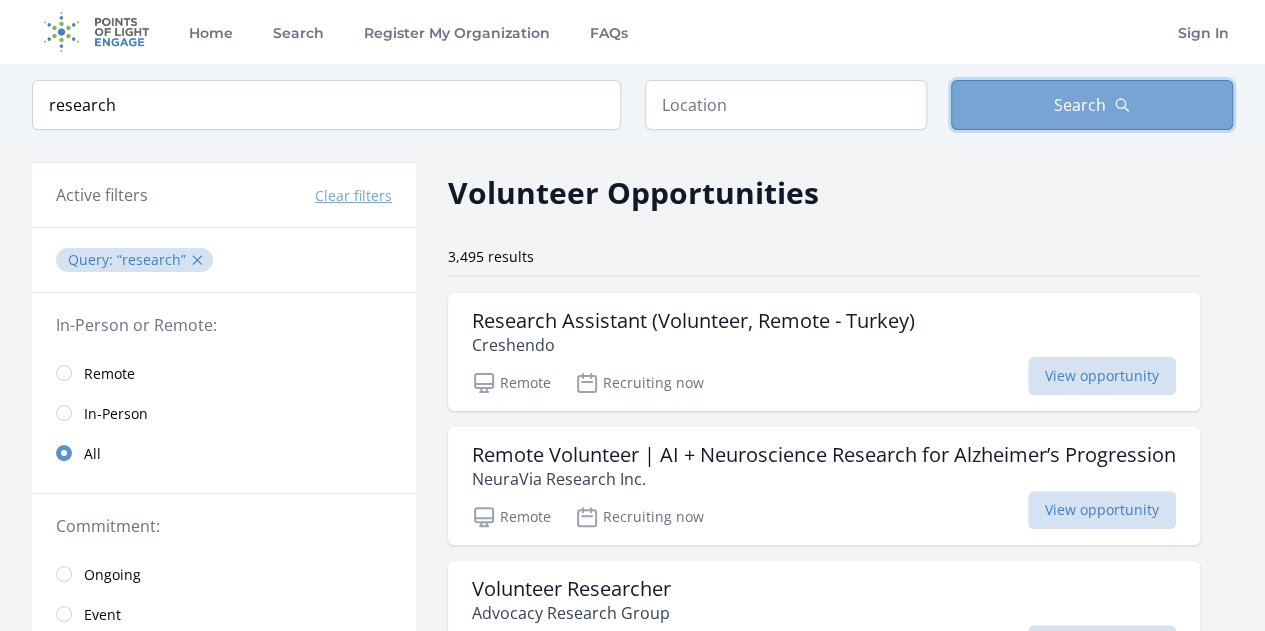 click on "Search" at bounding box center (1092, 105) 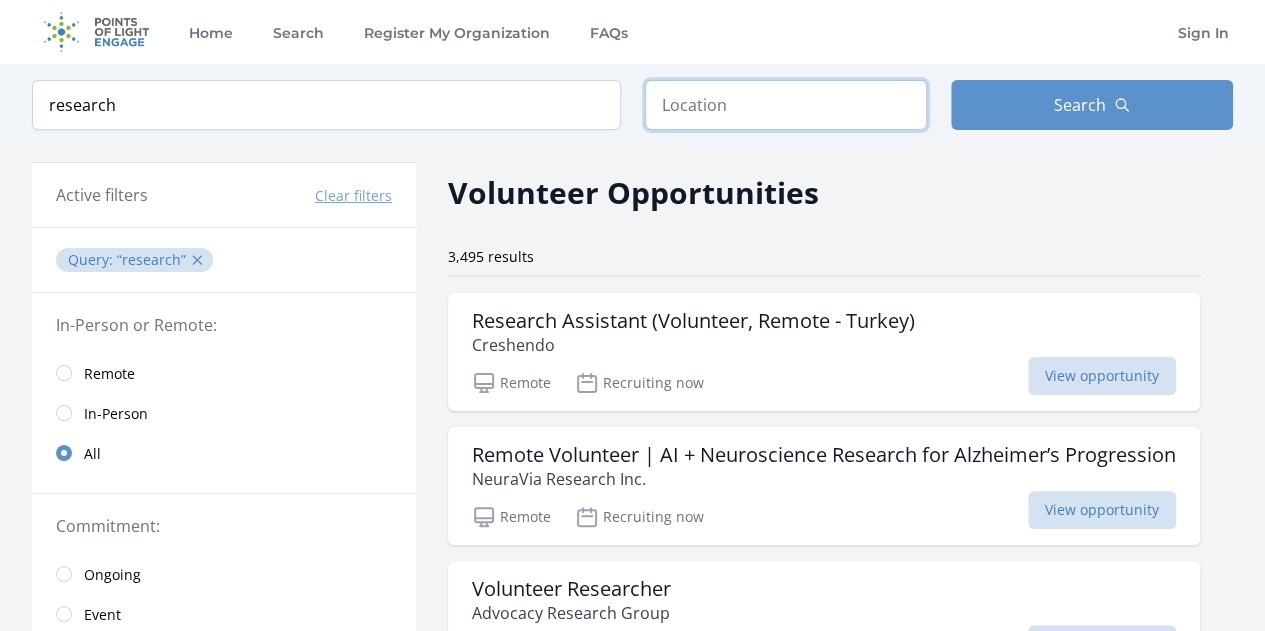 click at bounding box center (786, 105) 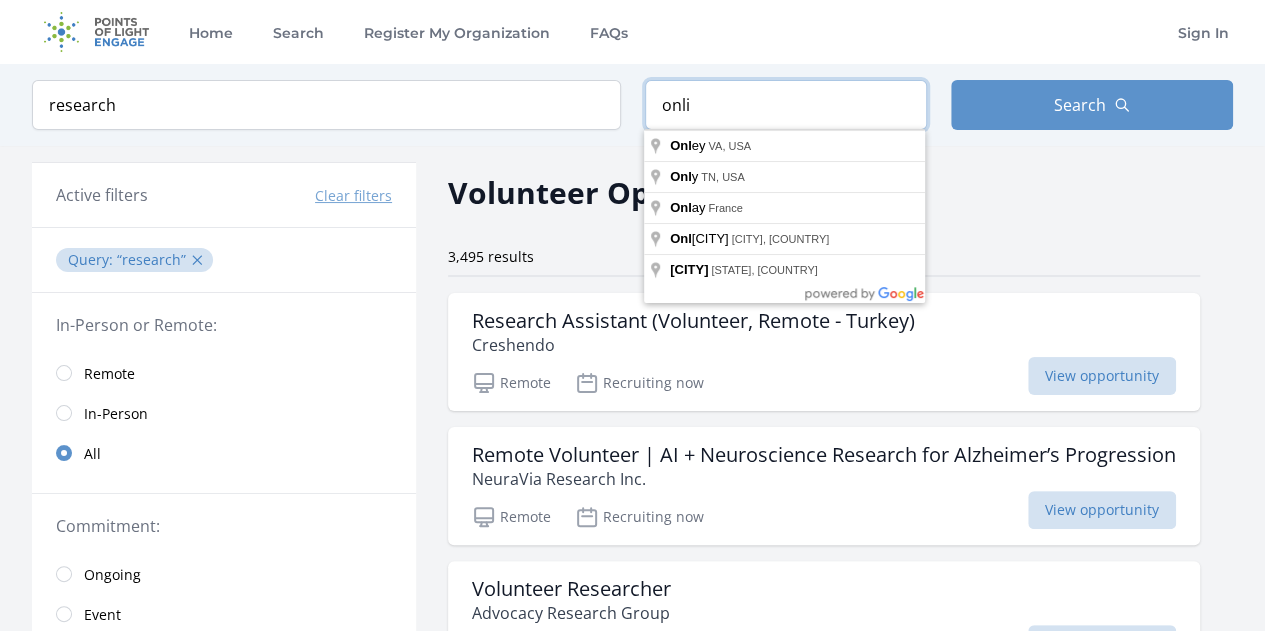 type on "onlin" 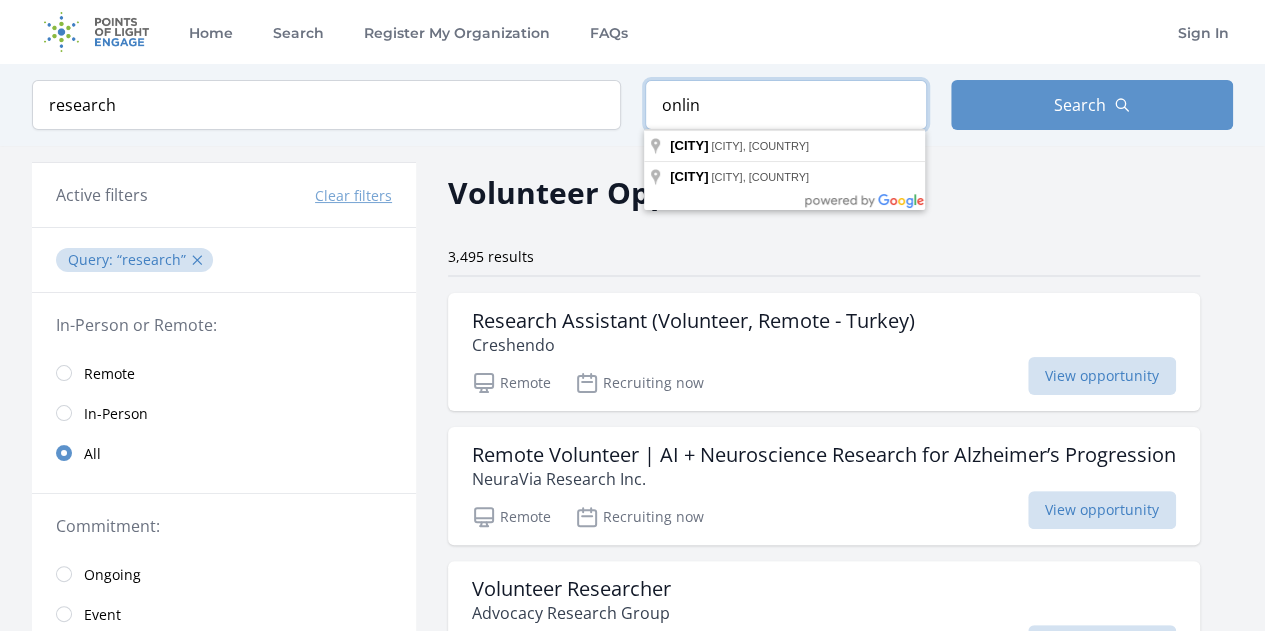 drag, startPoint x: 858, startPoint y: 97, endPoint x: 622, endPoint y: 108, distance: 236.25621 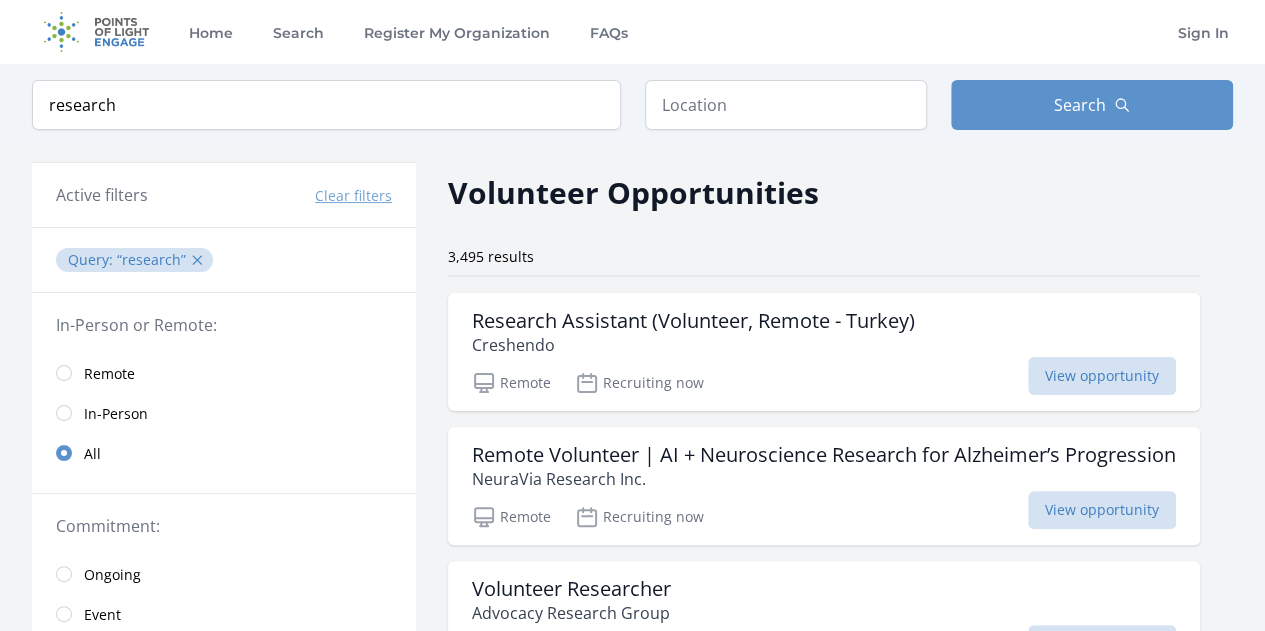 click on "Volunteer Opportunities
3,495 results
Research Assistant (Volunteer, Remote - Turkey)
Creshendo
Remote
Recruiting now" at bounding box center (824, 1607) 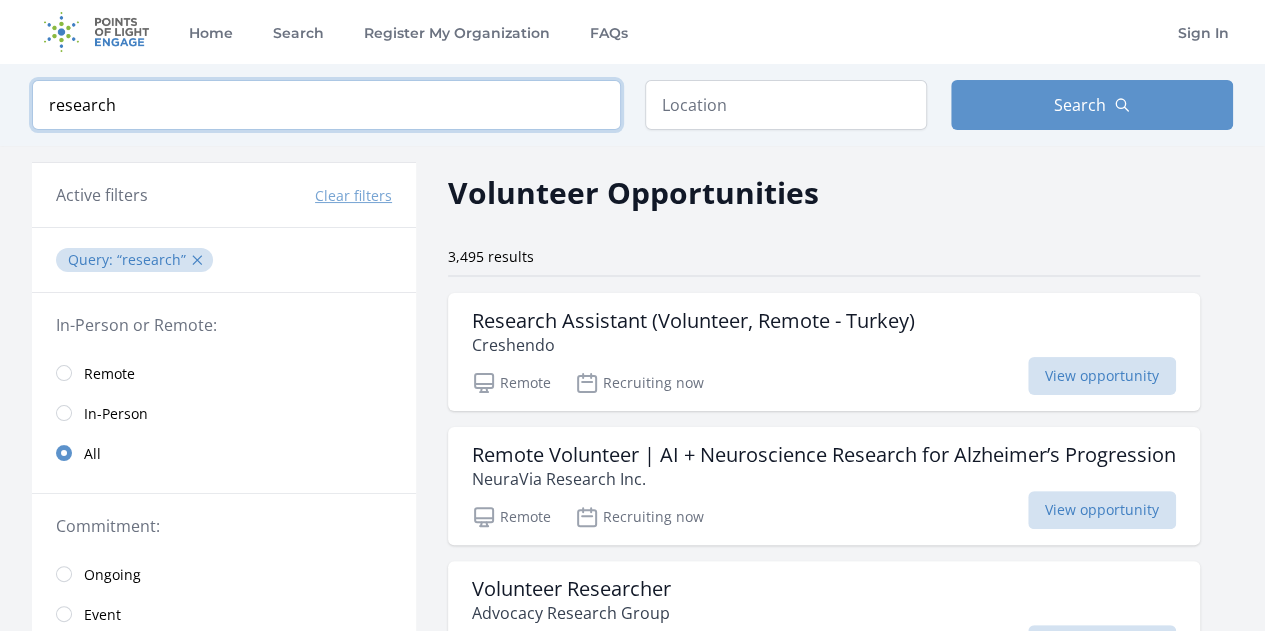 click on "research" at bounding box center (326, 105) 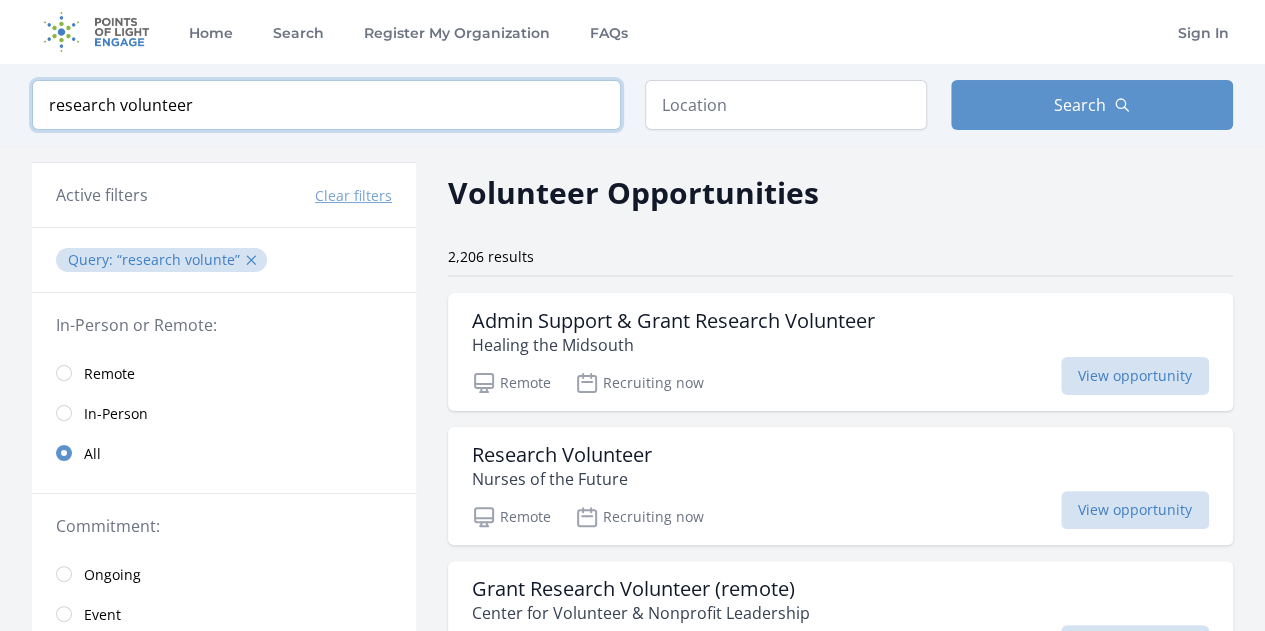 click at bounding box center (0, 0) 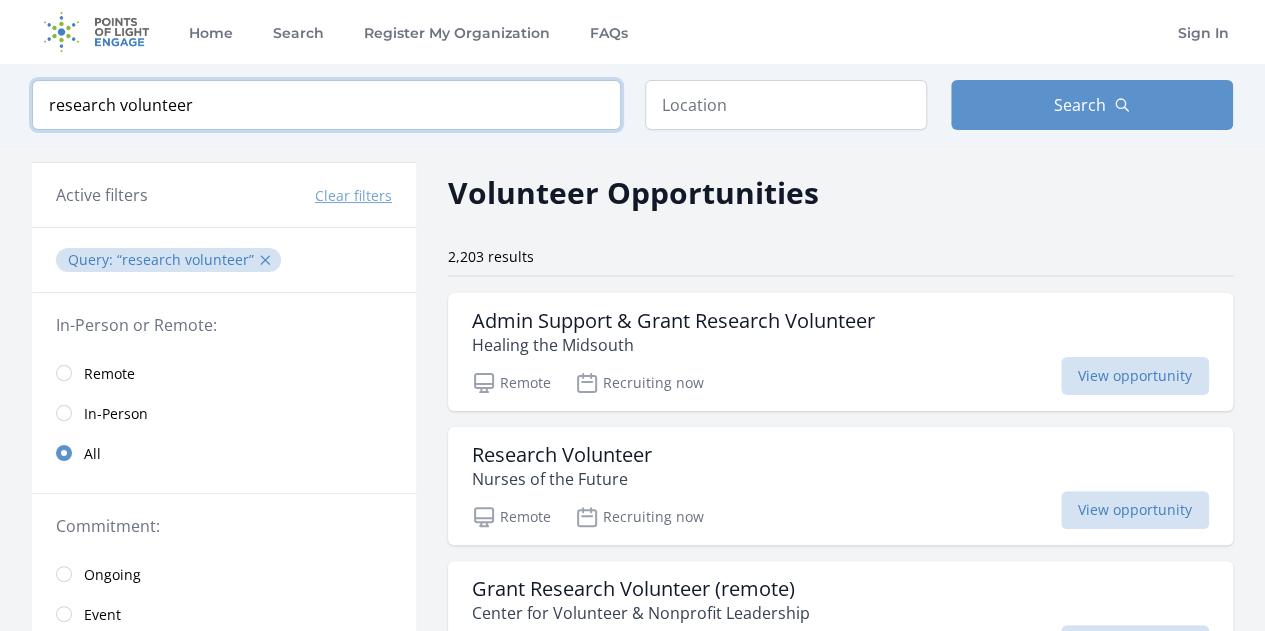 drag, startPoint x: 218, startPoint y: 105, endPoint x: 0, endPoint y: 81, distance: 219.31712 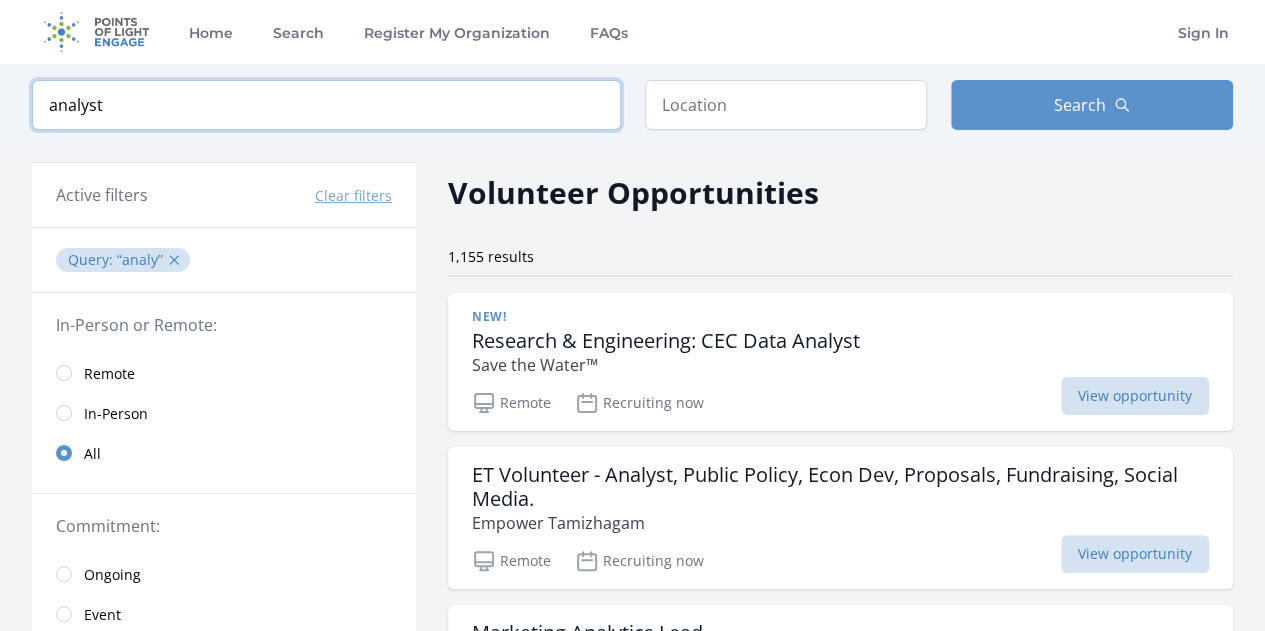 type on "analyst" 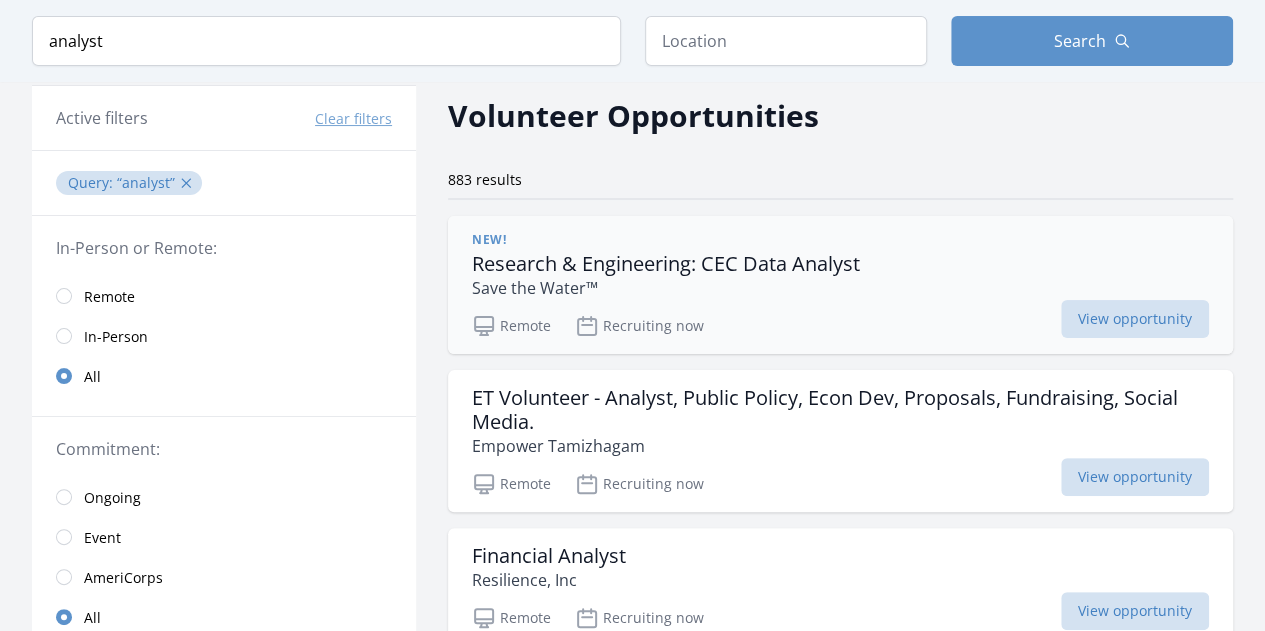 scroll, scrollTop: 78, scrollLeft: 0, axis: vertical 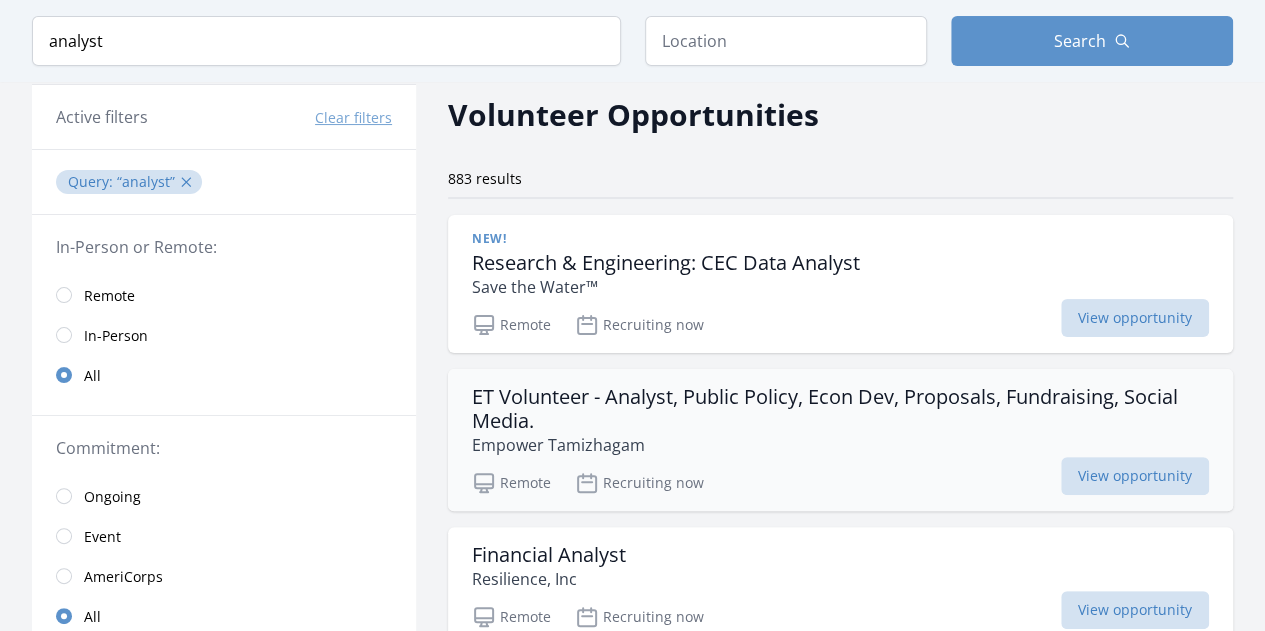 click on "ET Volunteer - Analyst, Public Policy, Econ Dev, Proposals, Fundraising, Social Media." at bounding box center (840, 409) 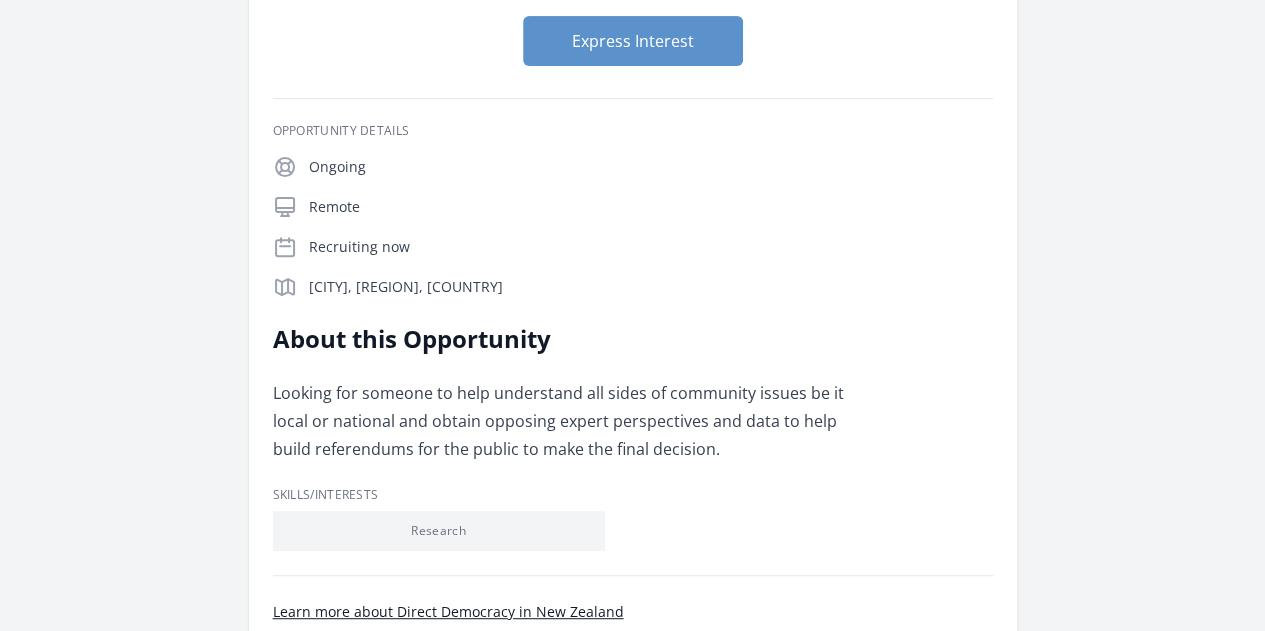 scroll, scrollTop: 254, scrollLeft: 0, axis: vertical 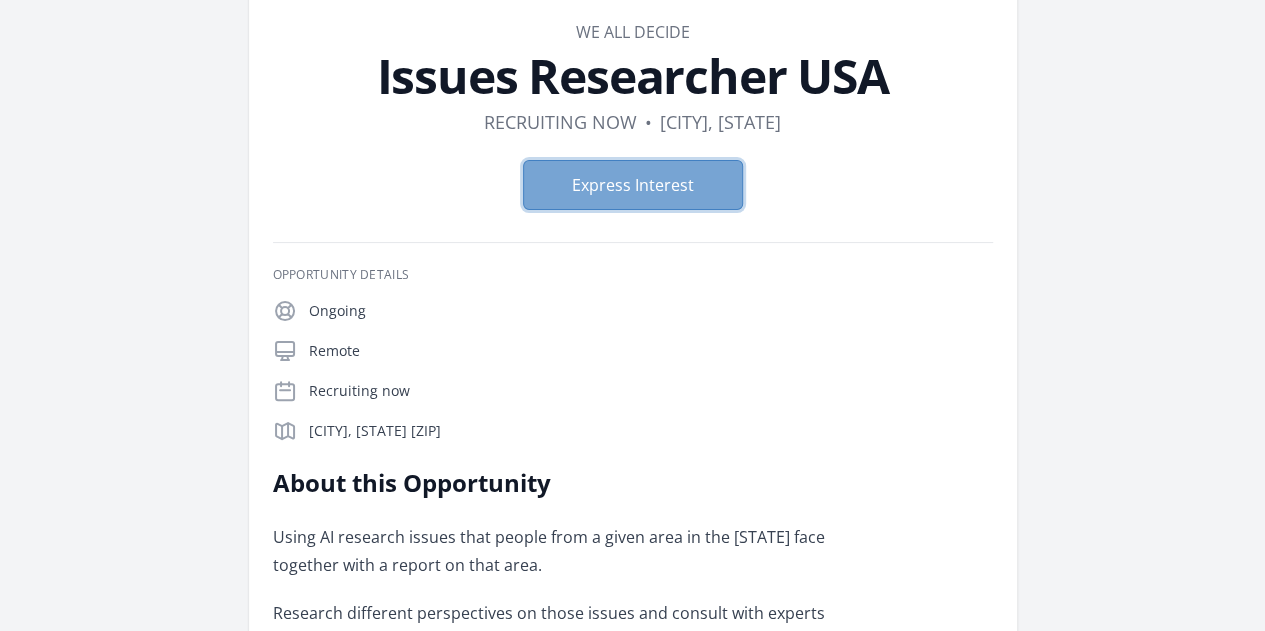 click on "Express Interest" at bounding box center [633, 185] 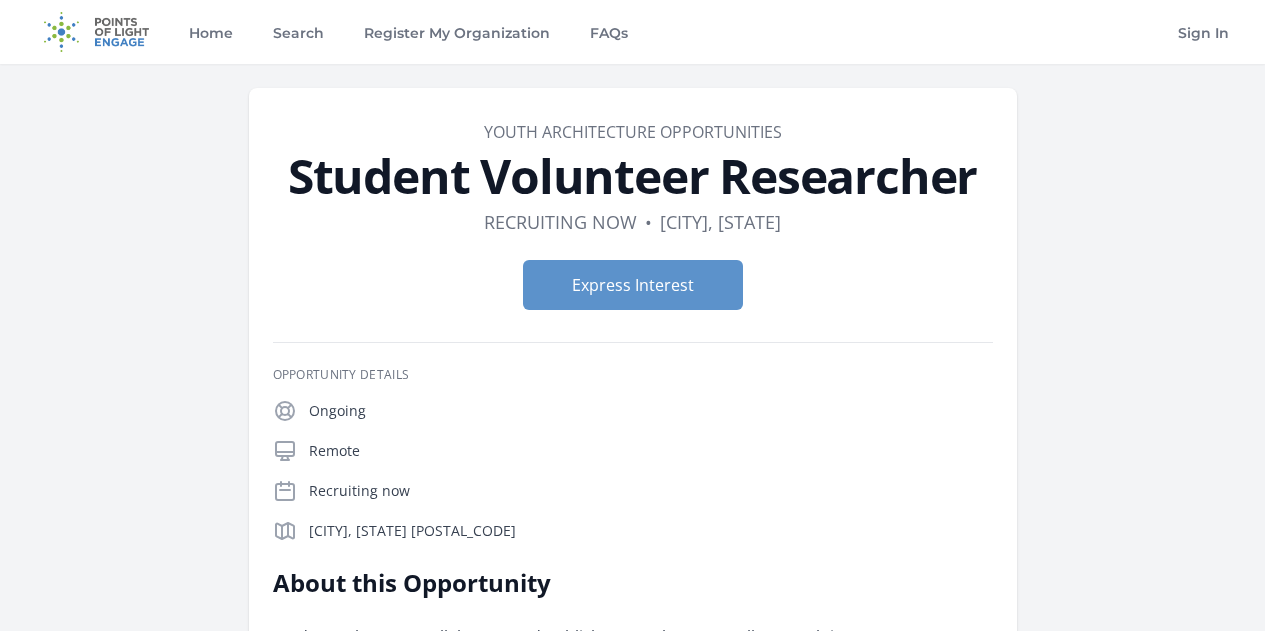 scroll, scrollTop: 0, scrollLeft: 0, axis: both 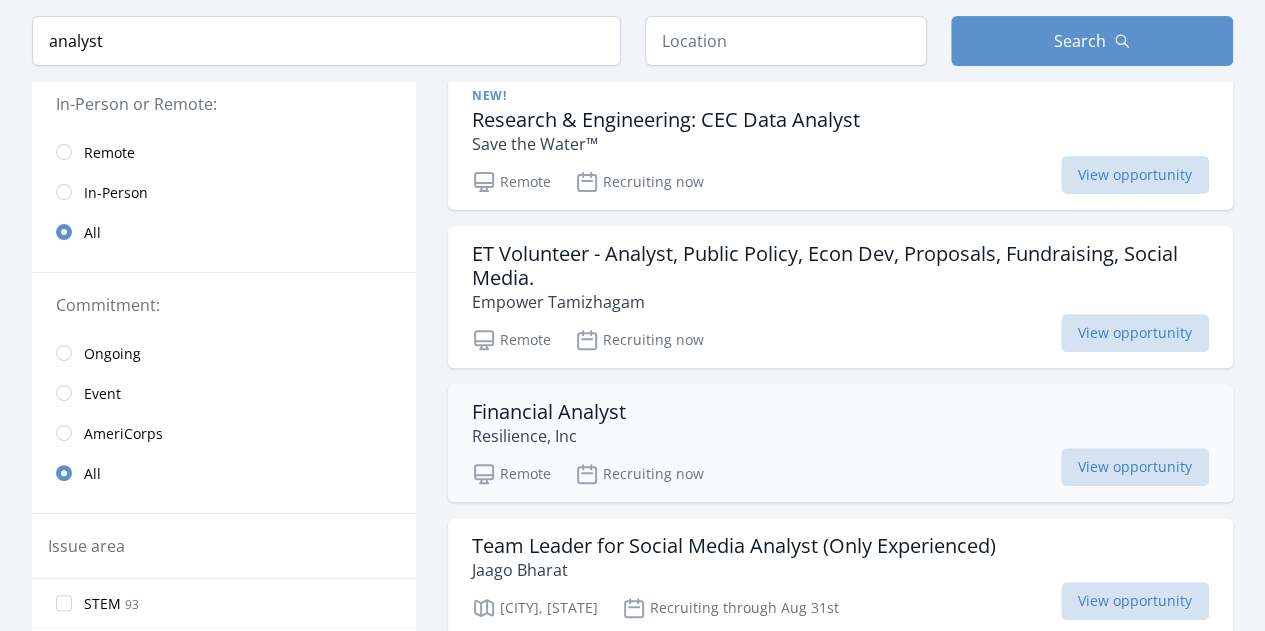 click on "Resilience, Inc" at bounding box center (549, 436) 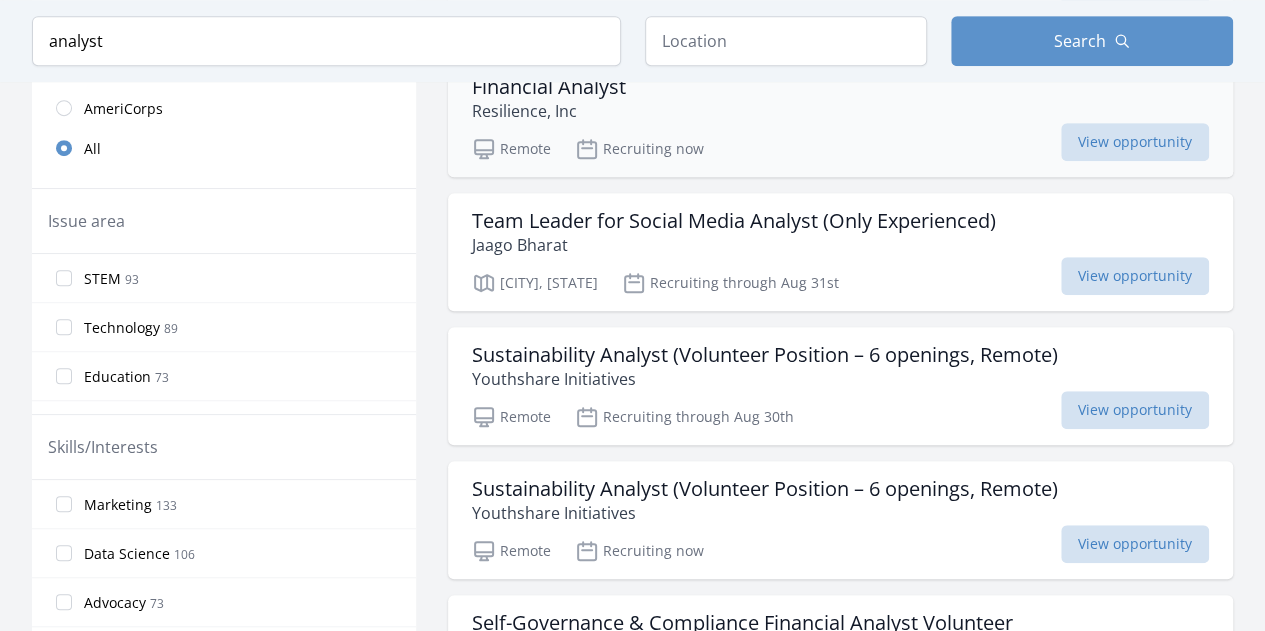 scroll, scrollTop: 547, scrollLeft: 0, axis: vertical 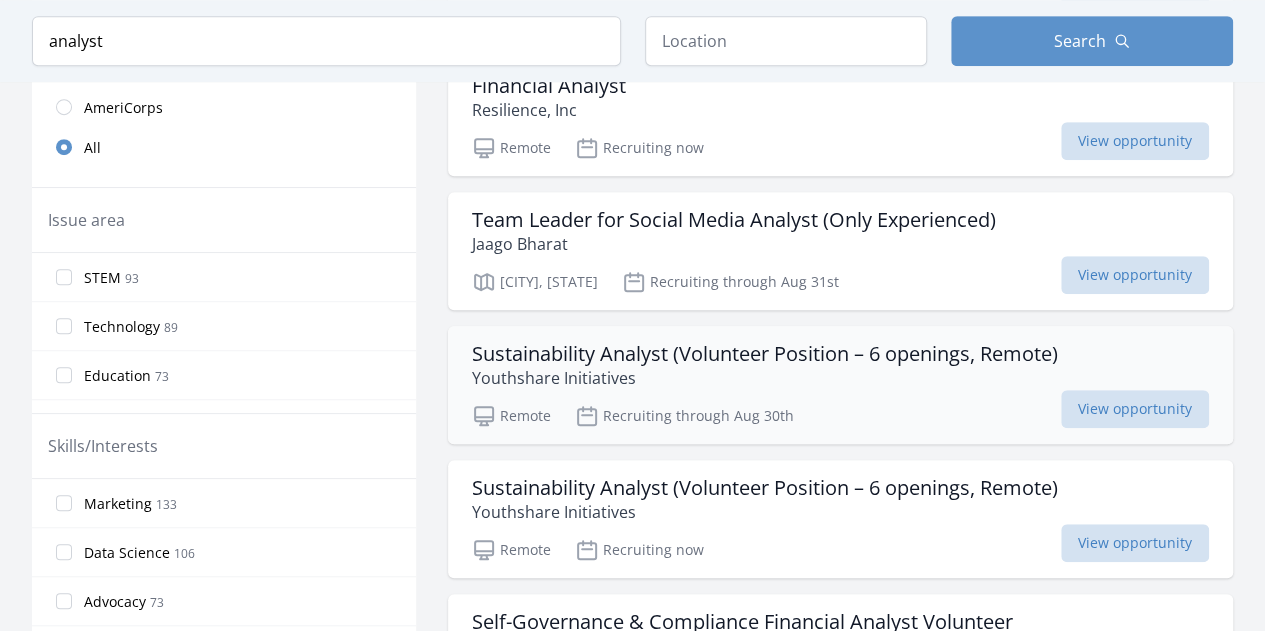 click on "Sustainability Analyst (Volunteer Position – 6 openings, Remote)" 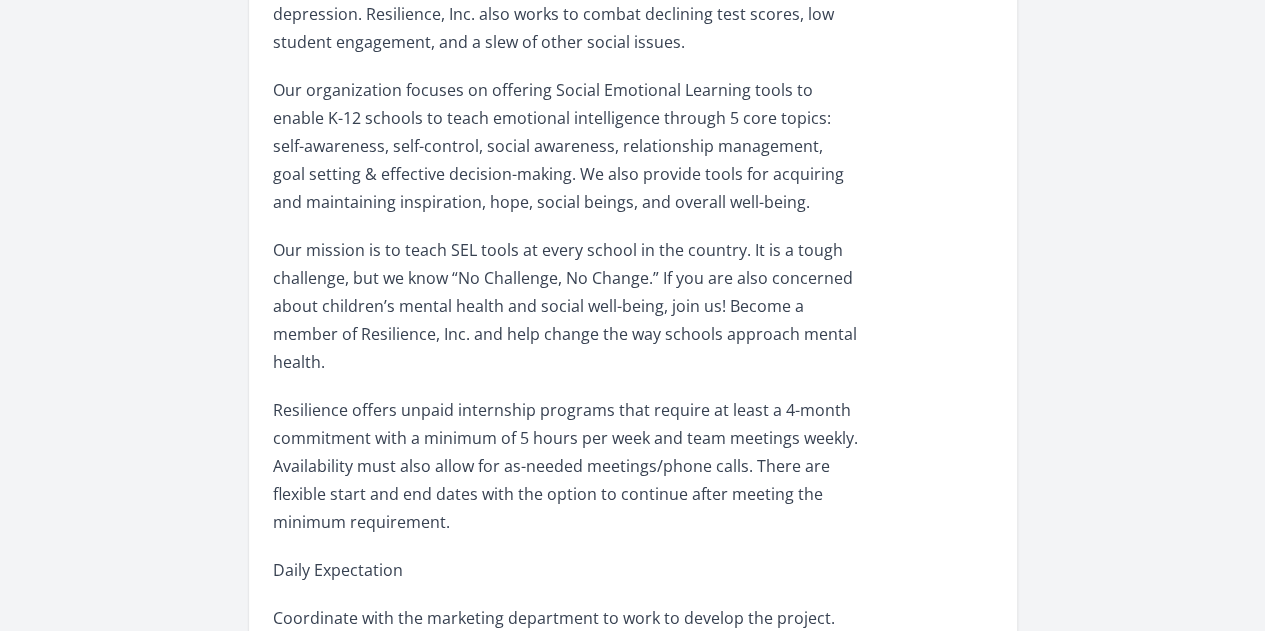 scroll, scrollTop: 1011, scrollLeft: 0, axis: vertical 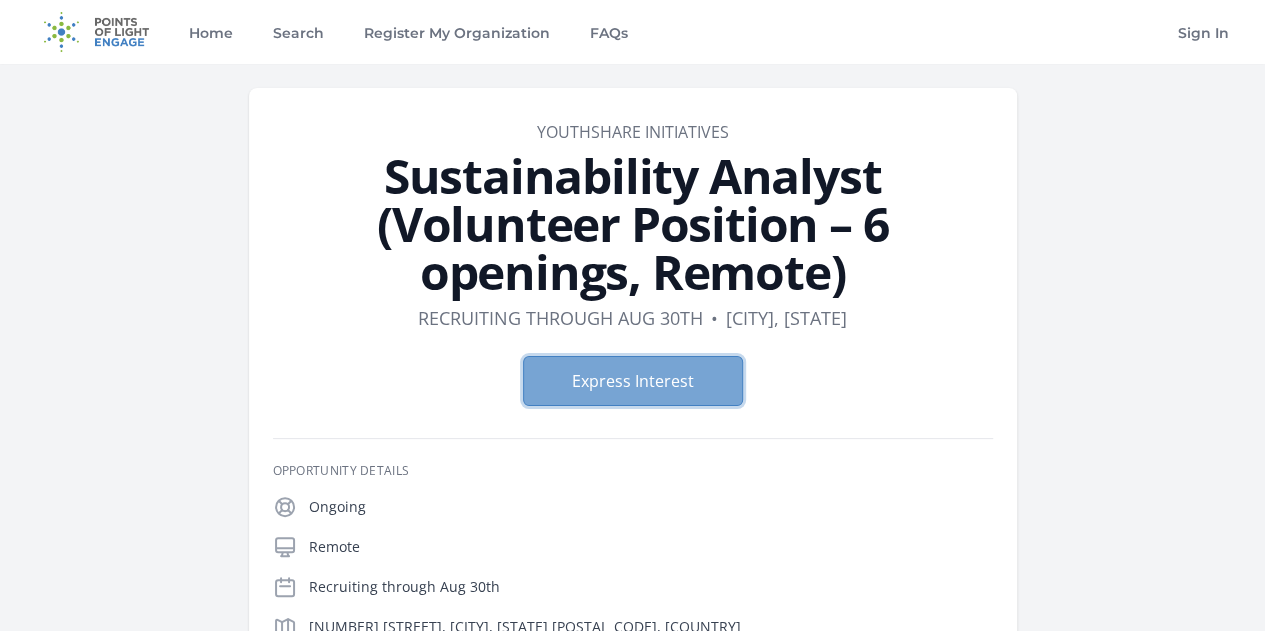click on "Express Interest" at bounding box center [633, 381] 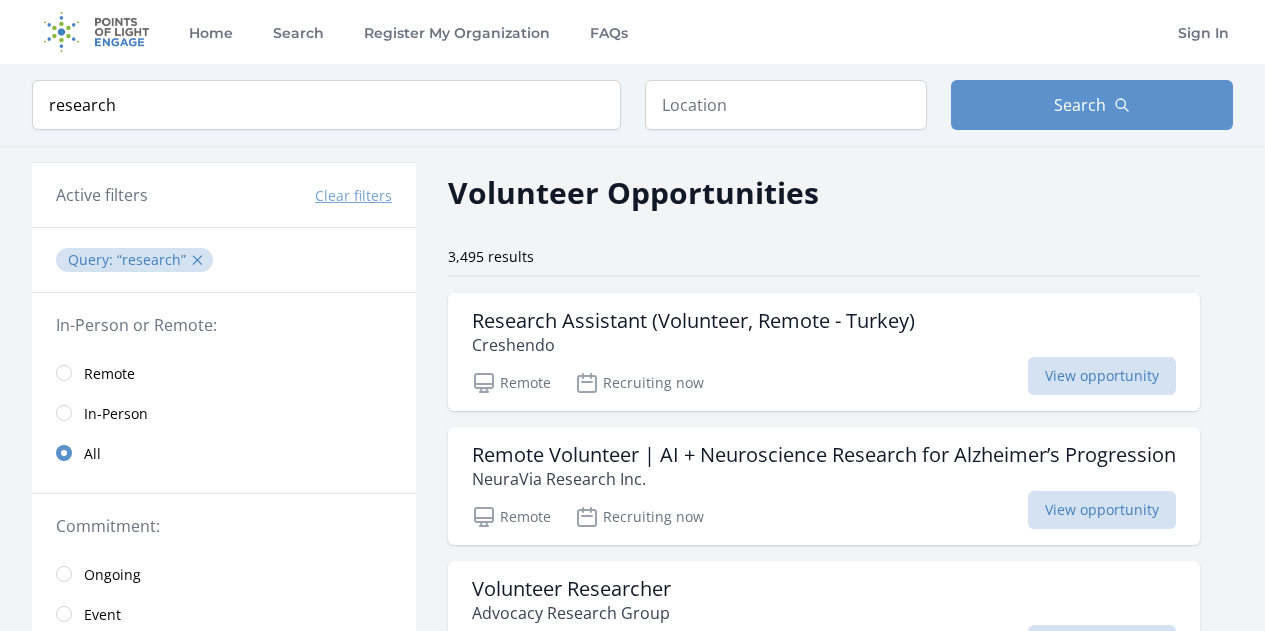 scroll, scrollTop: 0, scrollLeft: 0, axis: both 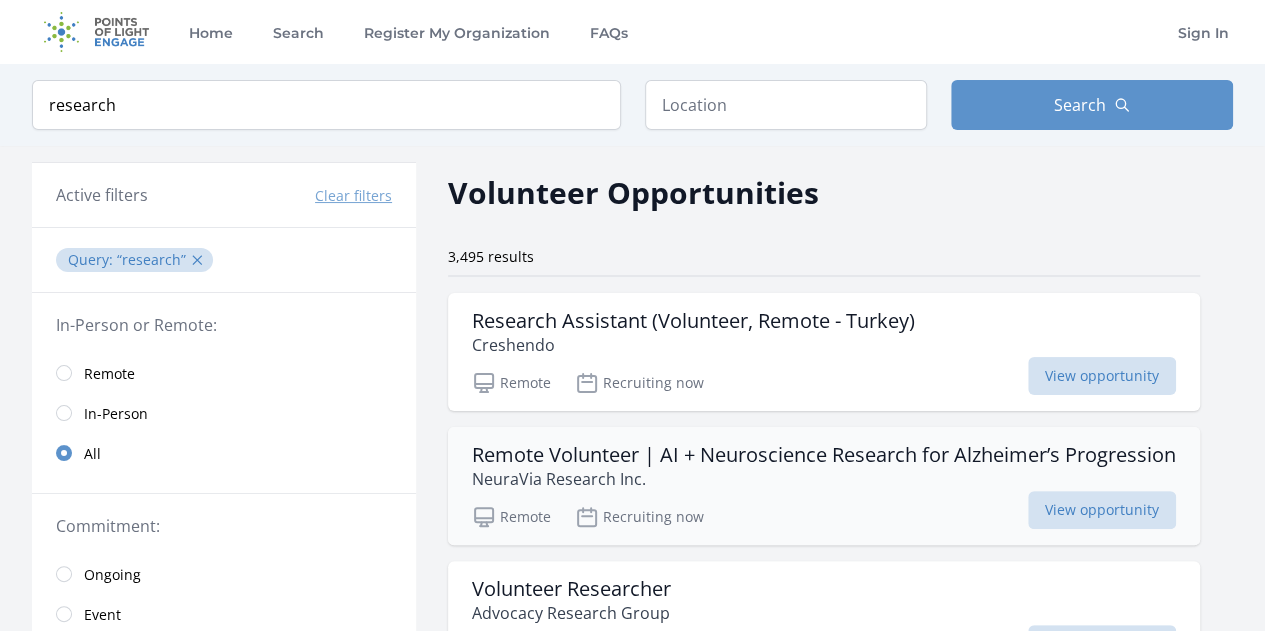 click on "NeuraVia Research Inc." at bounding box center (824, 479) 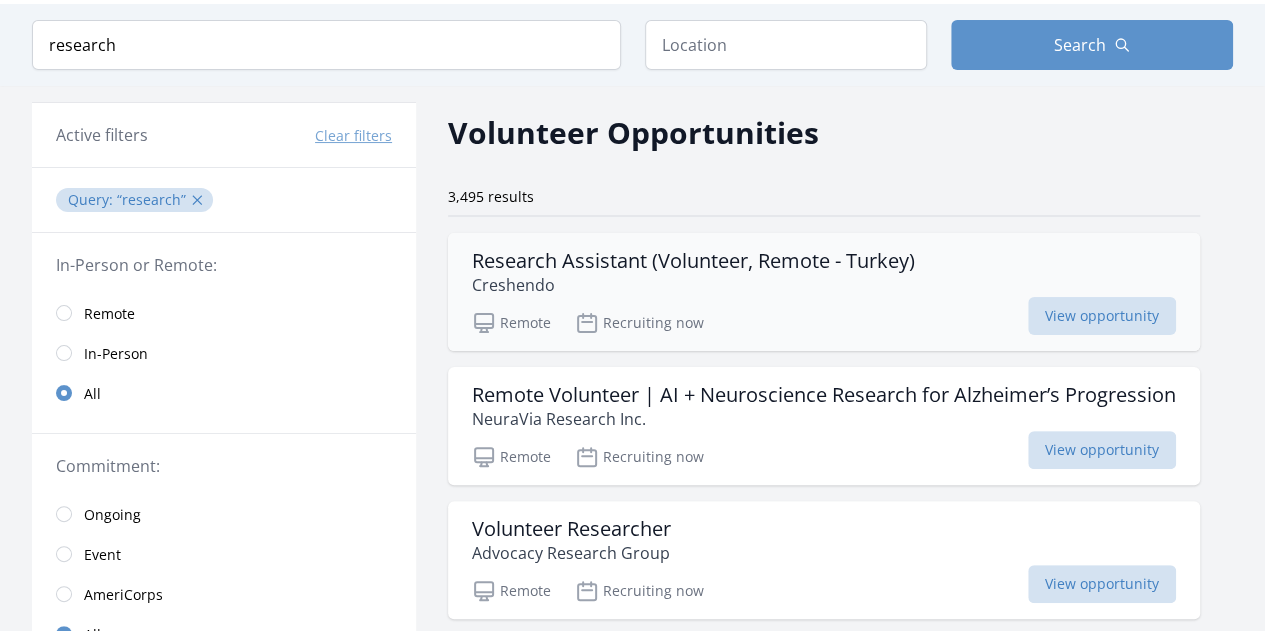 scroll, scrollTop: 0, scrollLeft: 0, axis: both 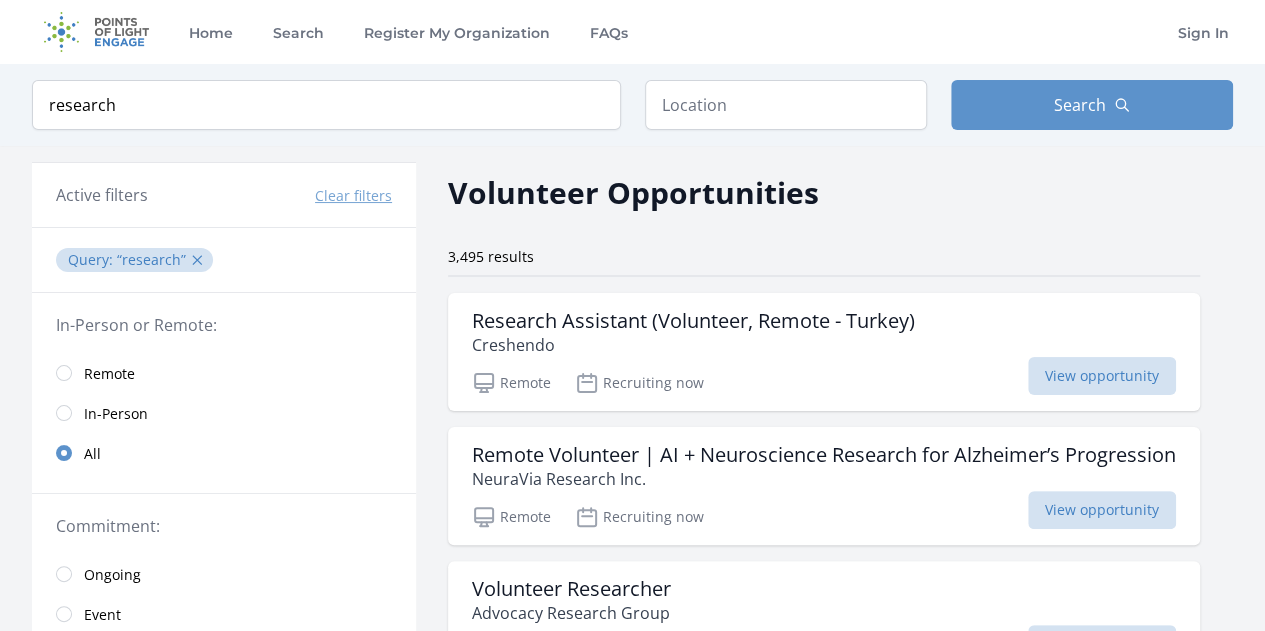 click on "Remote" at bounding box center [224, 373] 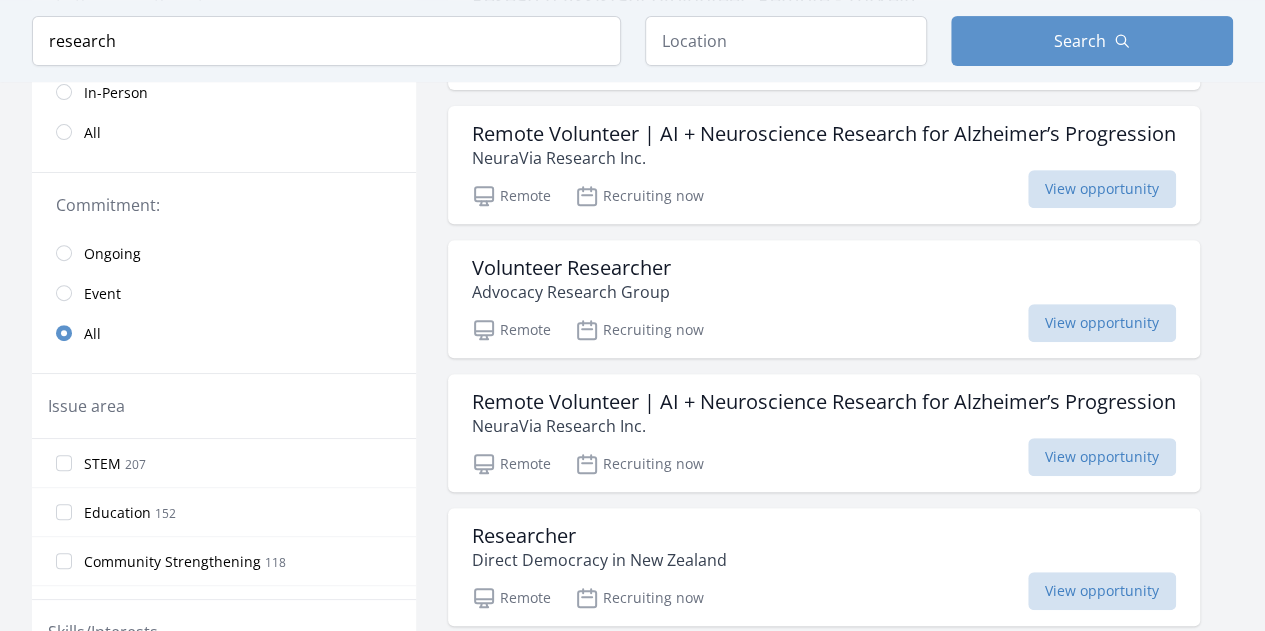 scroll, scrollTop: 355, scrollLeft: 0, axis: vertical 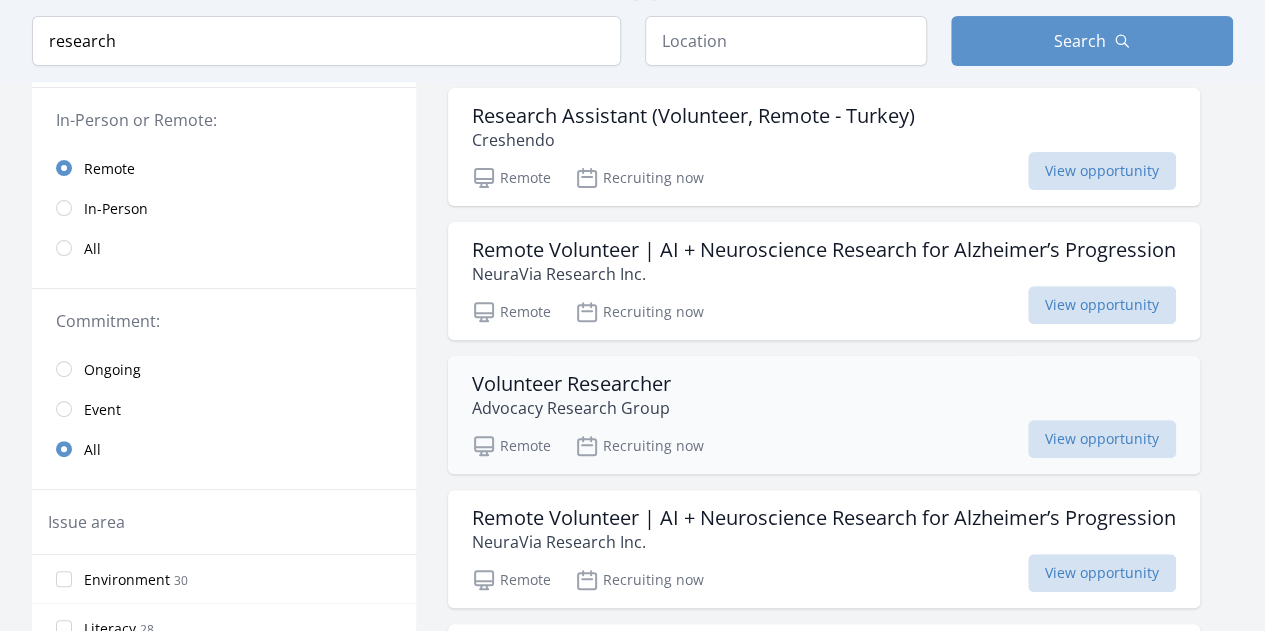 click on "Volunteer Researcher" at bounding box center (571, 384) 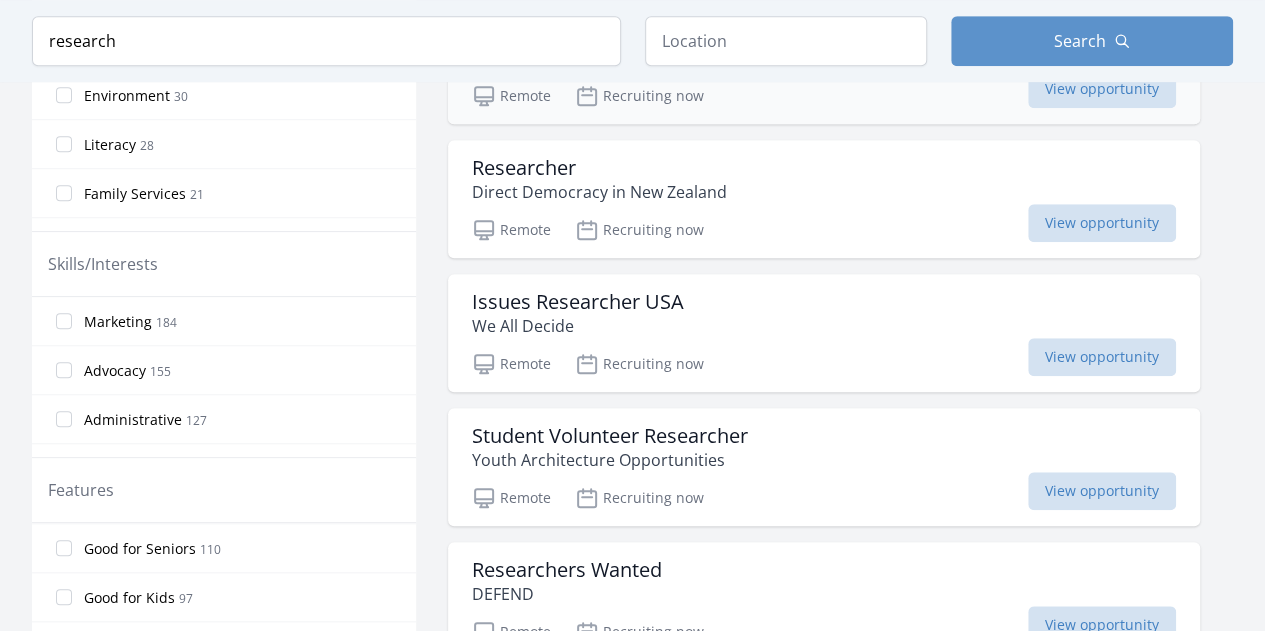 scroll, scrollTop: 690, scrollLeft: 0, axis: vertical 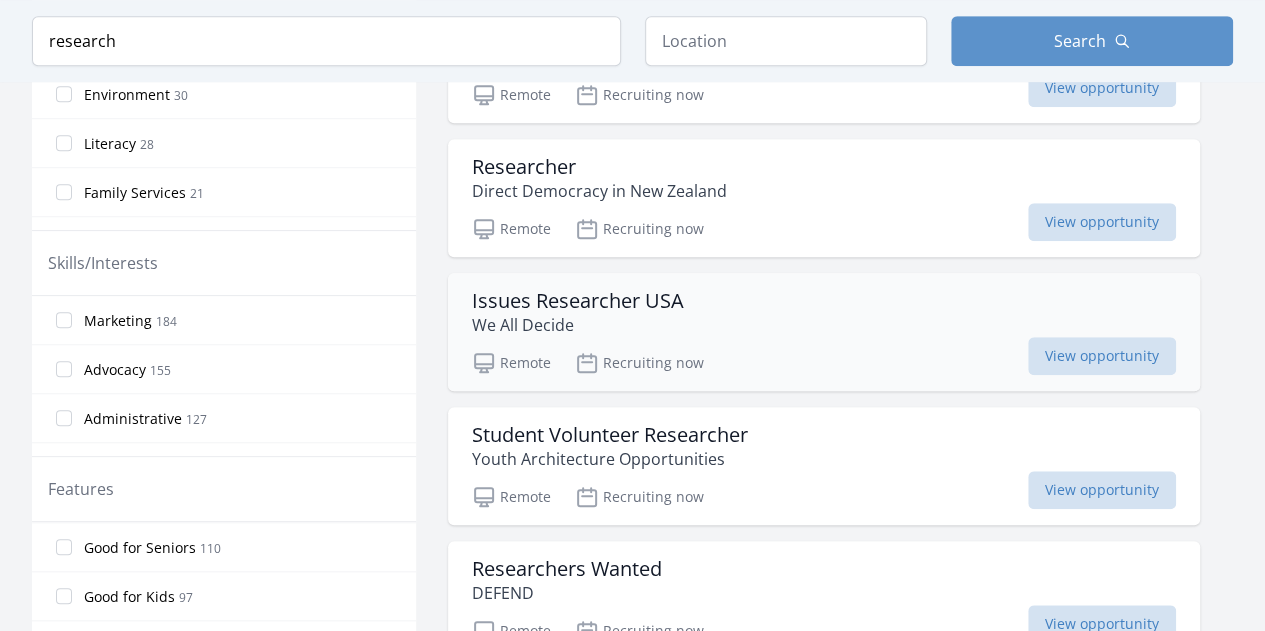 click on "Issues Researcher USA" at bounding box center [578, 301] 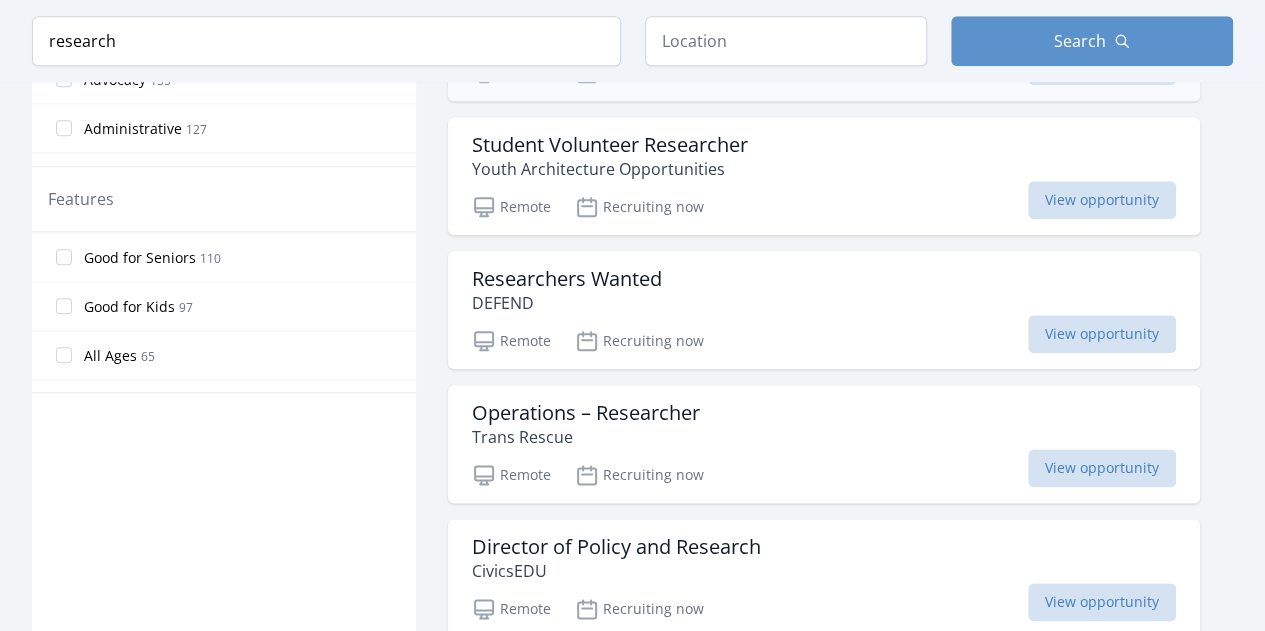 scroll, scrollTop: 984, scrollLeft: 0, axis: vertical 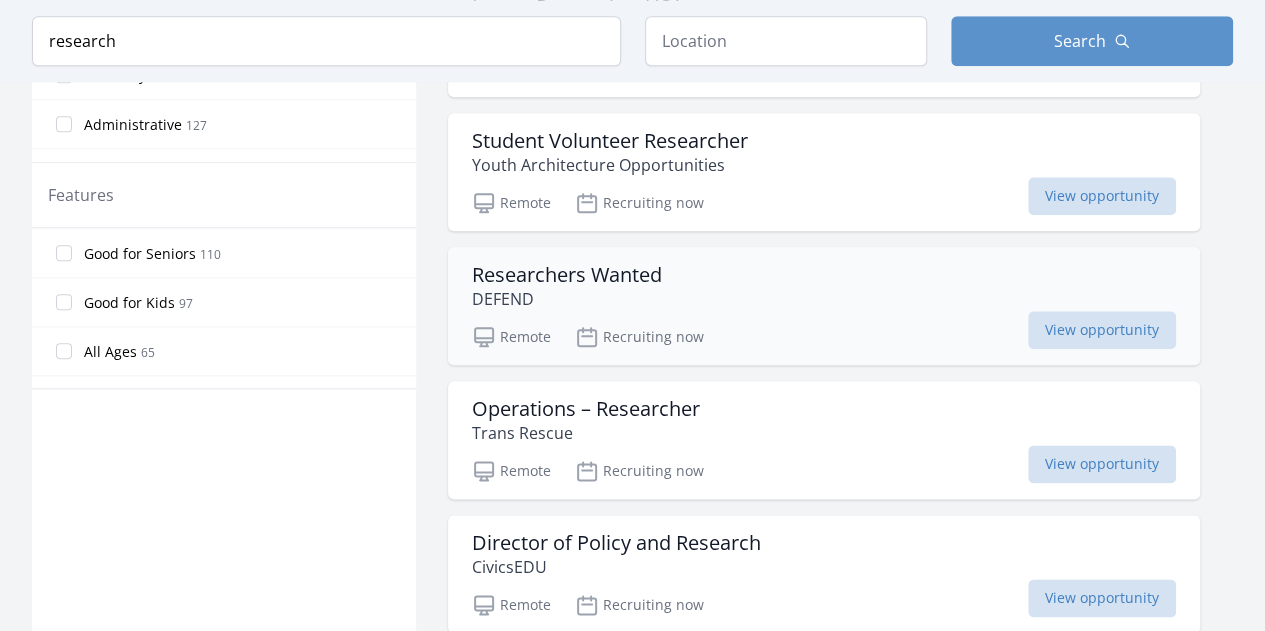 click on "Researchers Wanted" at bounding box center (567, 275) 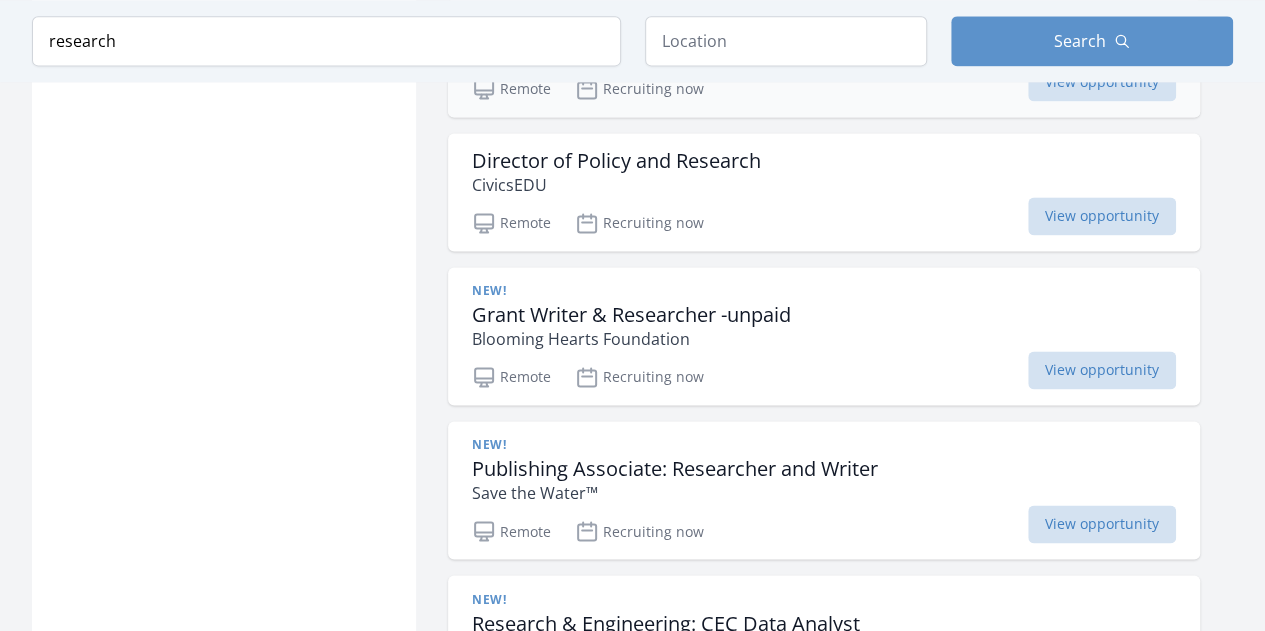 scroll, scrollTop: 1370, scrollLeft: 0, axis: vertical 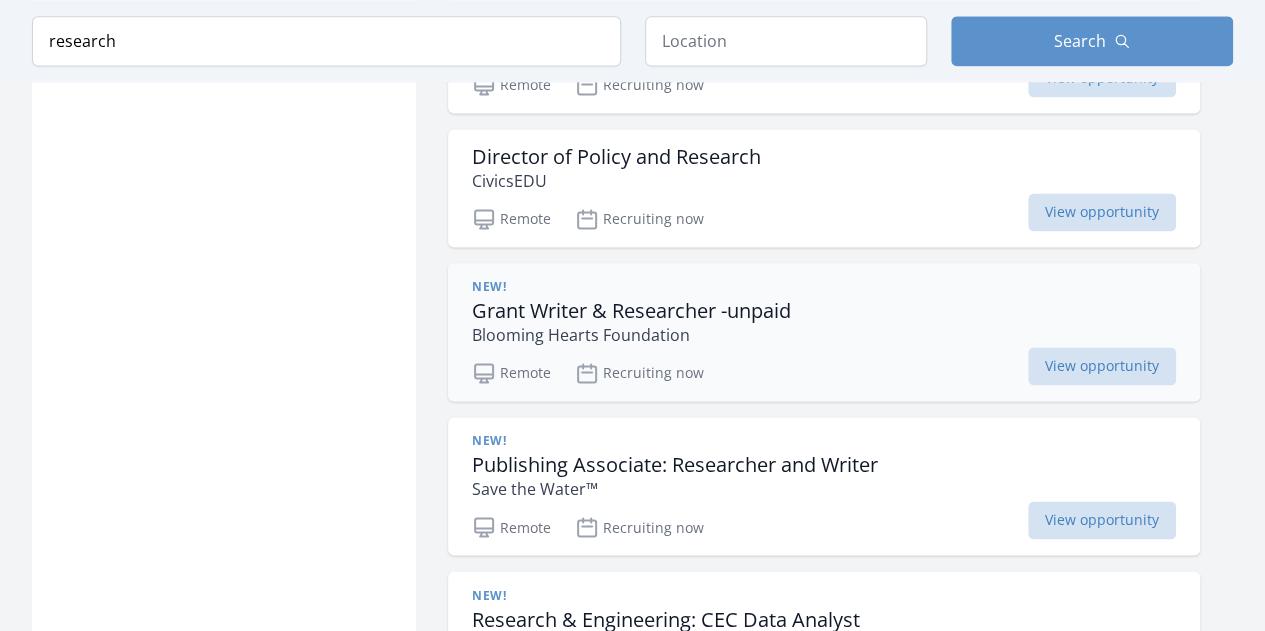 click on "Grant Writer & Researcher -unpaid" at bounding box center (631, 311) 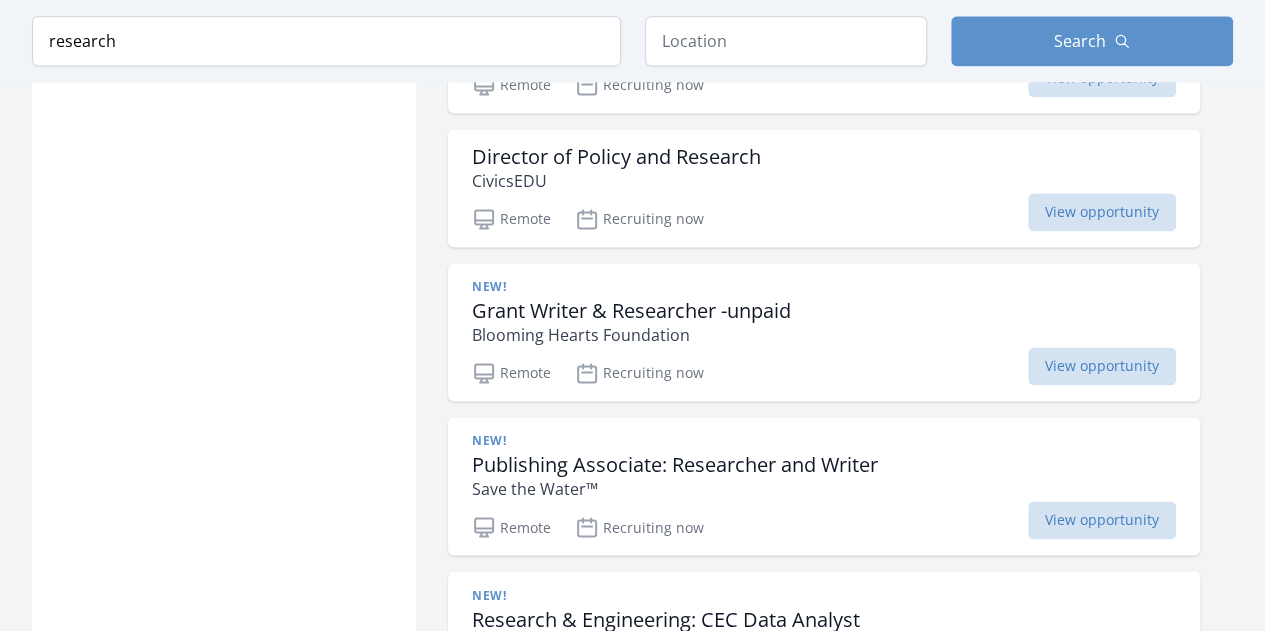 scroll, scrollTop: 1500, scrollLeft: 0, axis: vertical 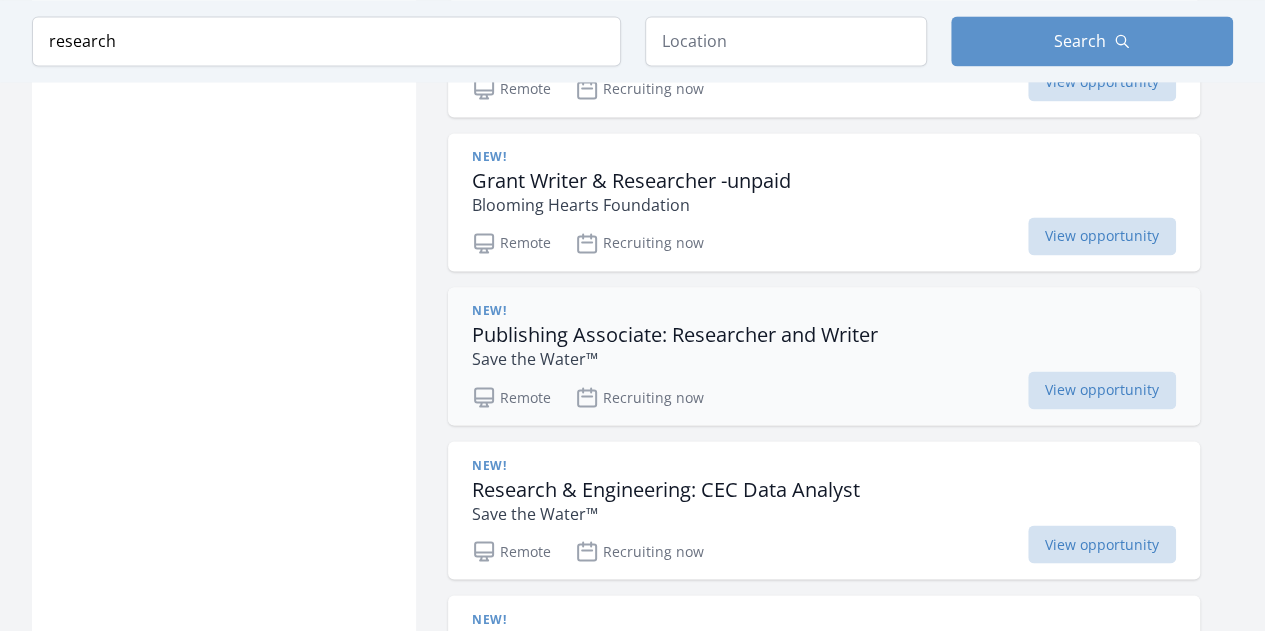 click on "Publishing Associate: Researcher and Writer" at bounding box center [675, 335] 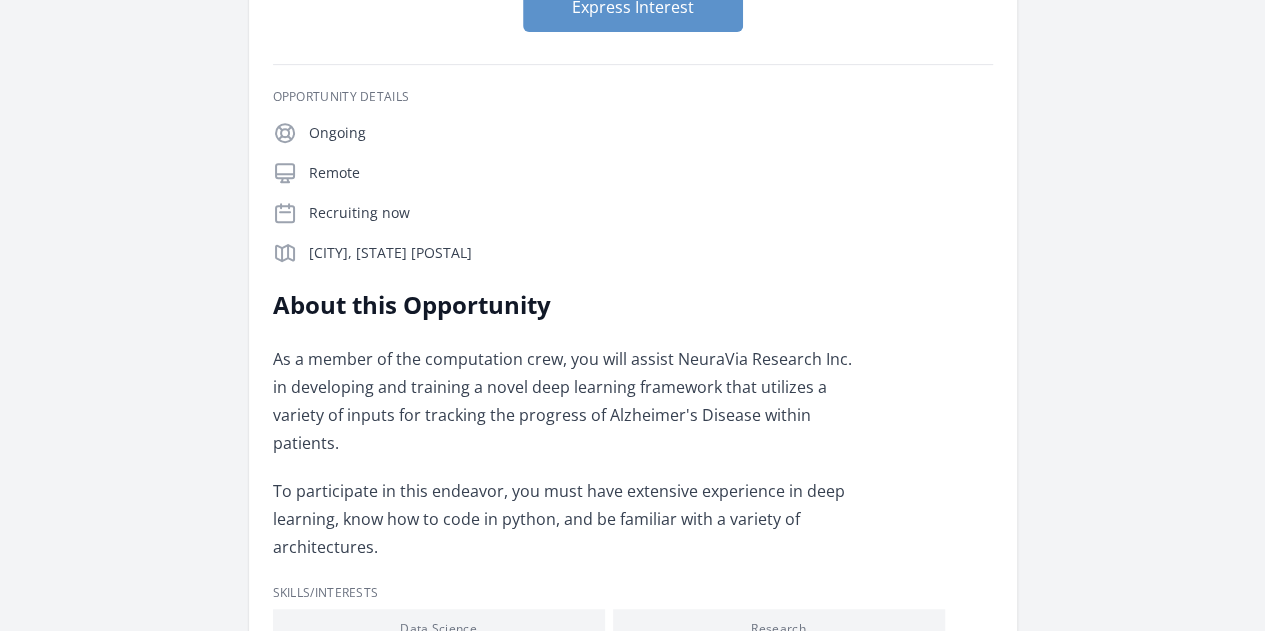 scroll, scrollTop: 375, scrollLeft: 0, axis: vertical 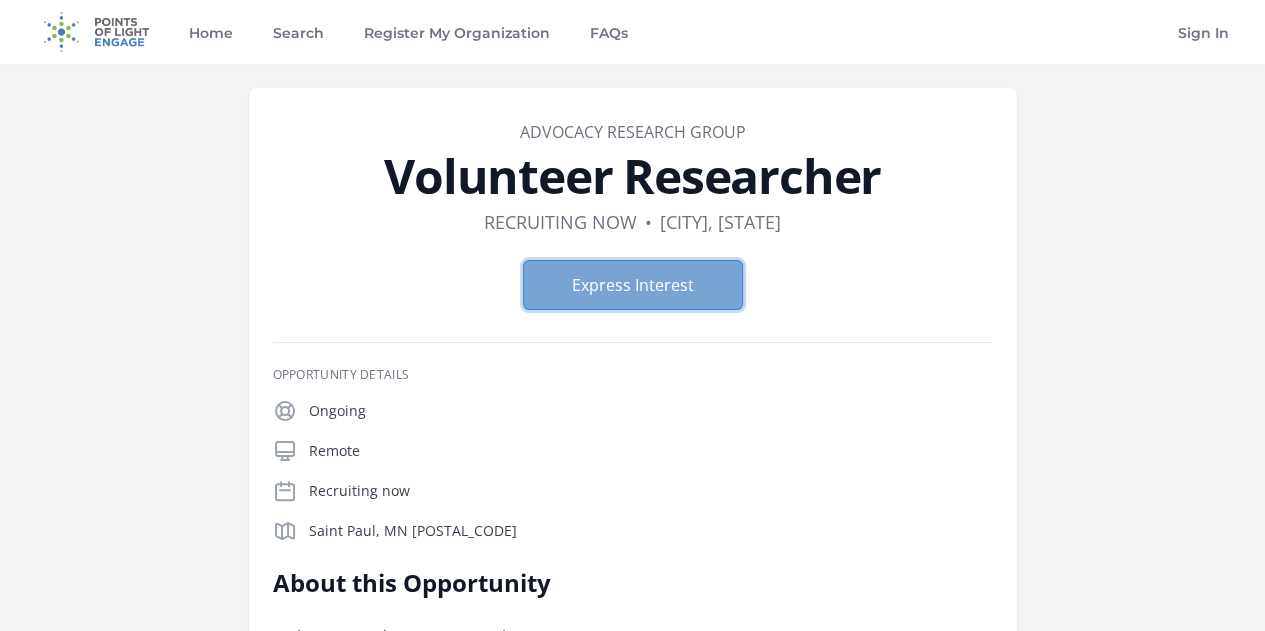 click on "Express Interest" at bounding box center [633, 285] 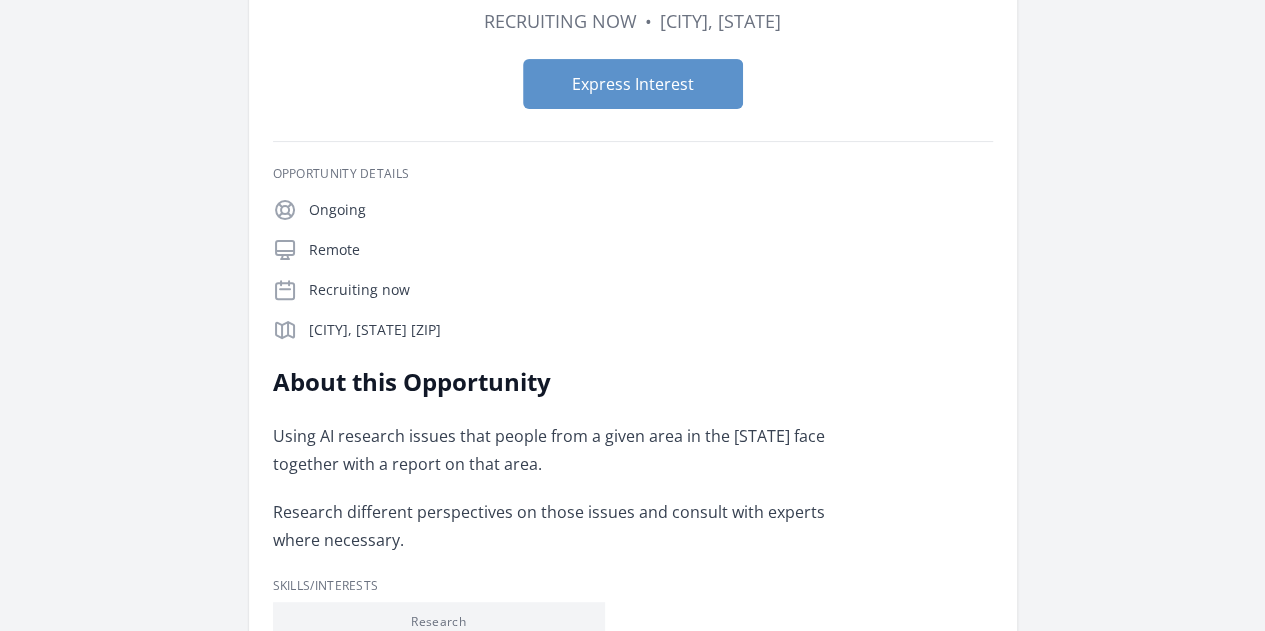 scroll, scrollTop: 219, scrollLeft: 0, axis: vertical 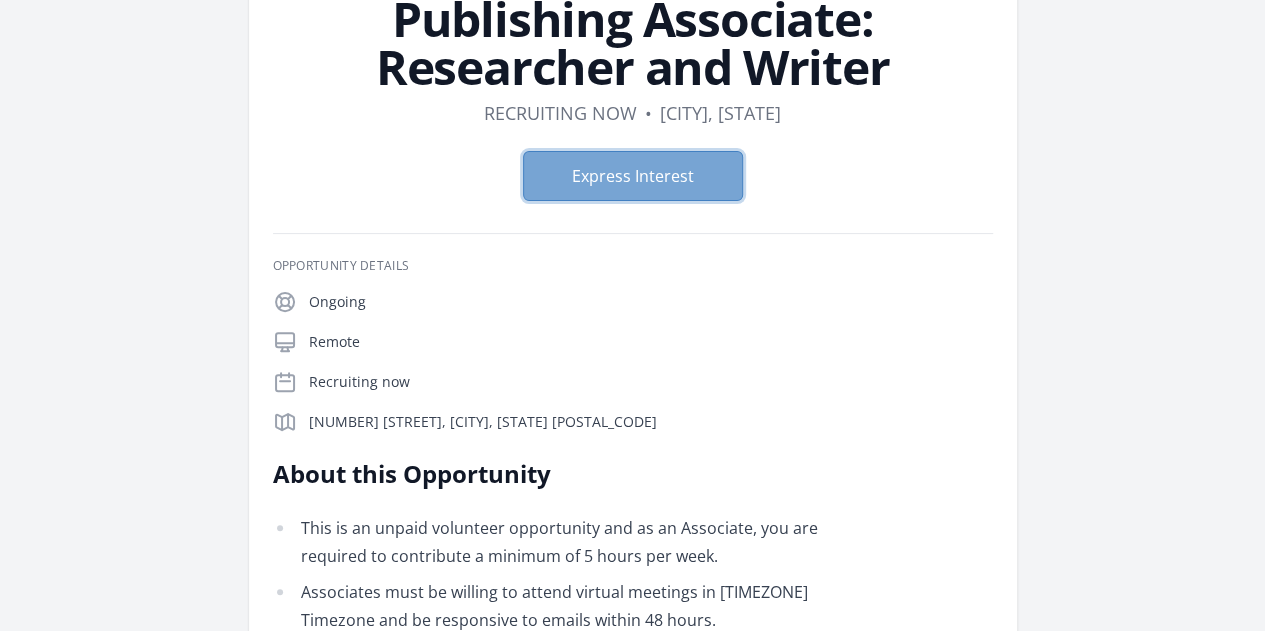 click on "Express Interest" at bounding box center [633, 176] 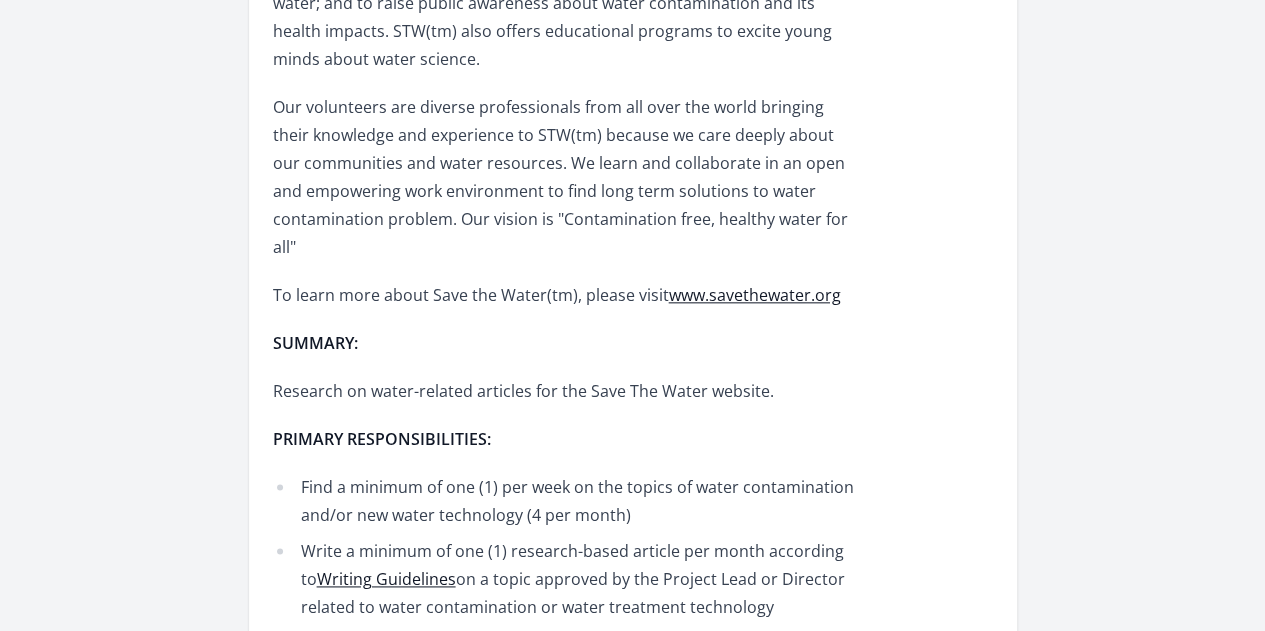 scroll, scrollTop: 911, scrollLeft: 0, axis: vertical 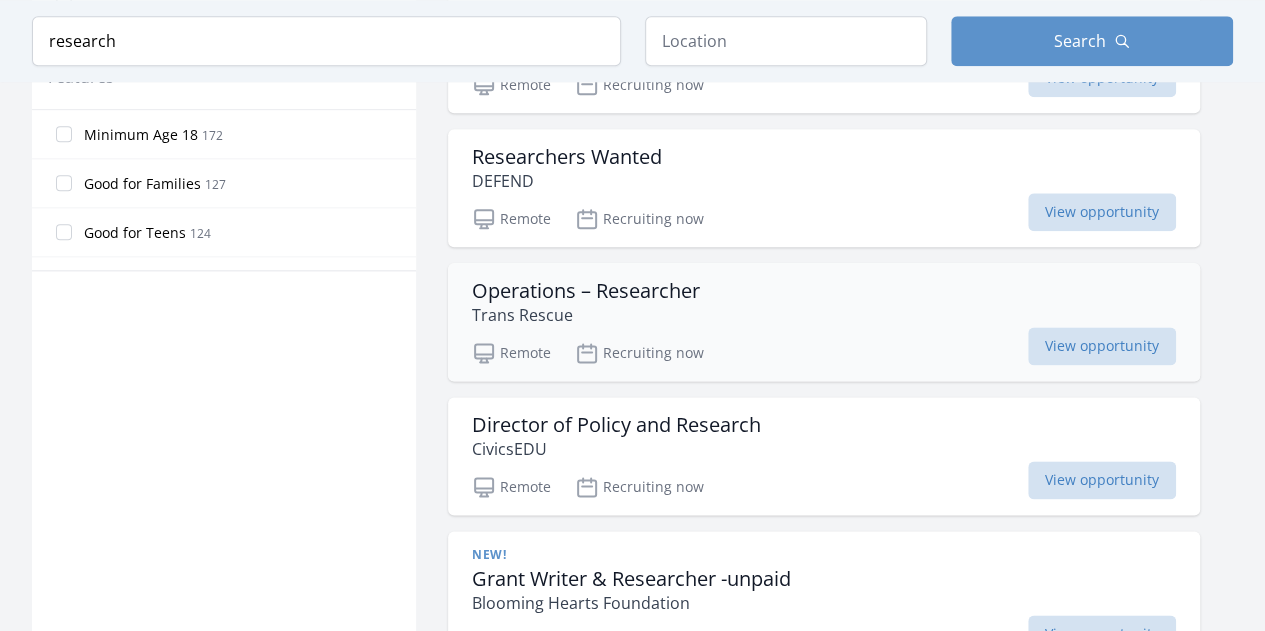 click on "Operations – Researcher" at bounding box center (586, 291) 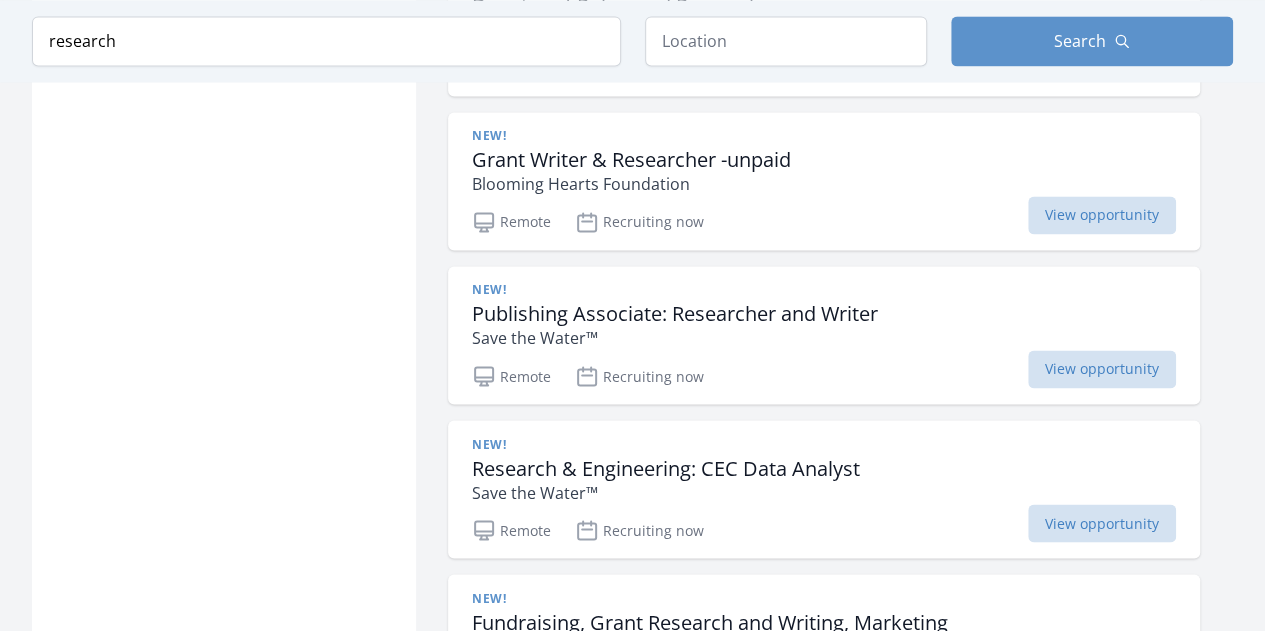 scroll, scrollTop: 1524, scrollLeft: 0, axis: vertical 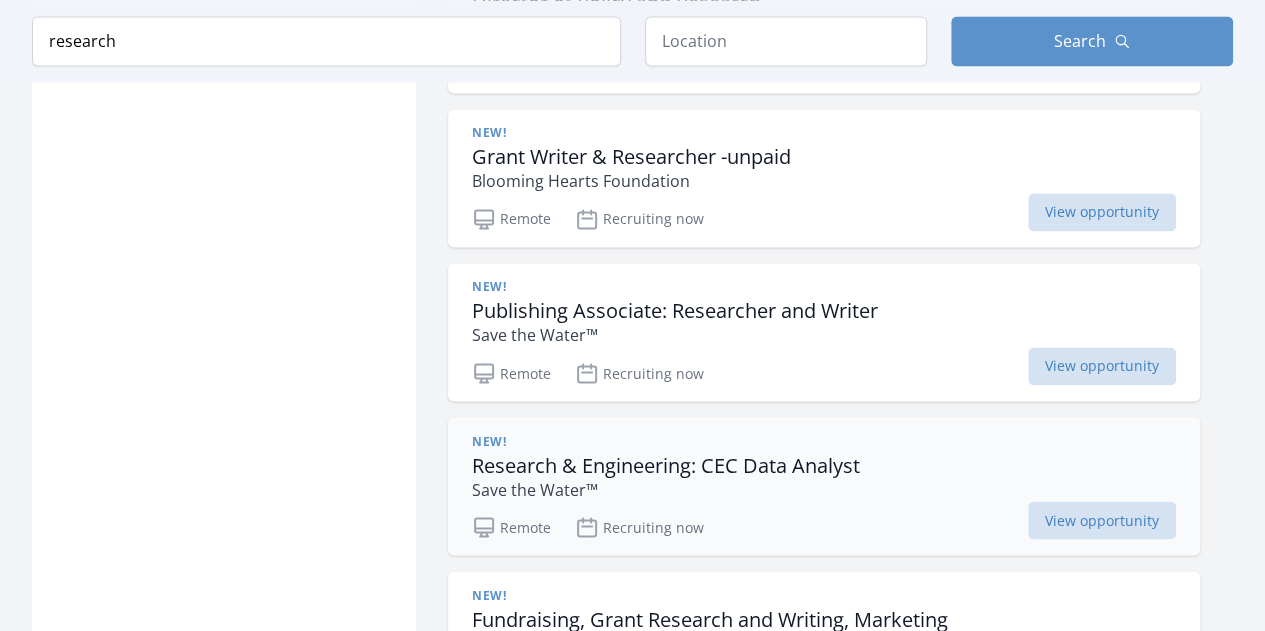 click on "Research & Engineering: CEC Data Analyst" at bounding box center [666, 465] 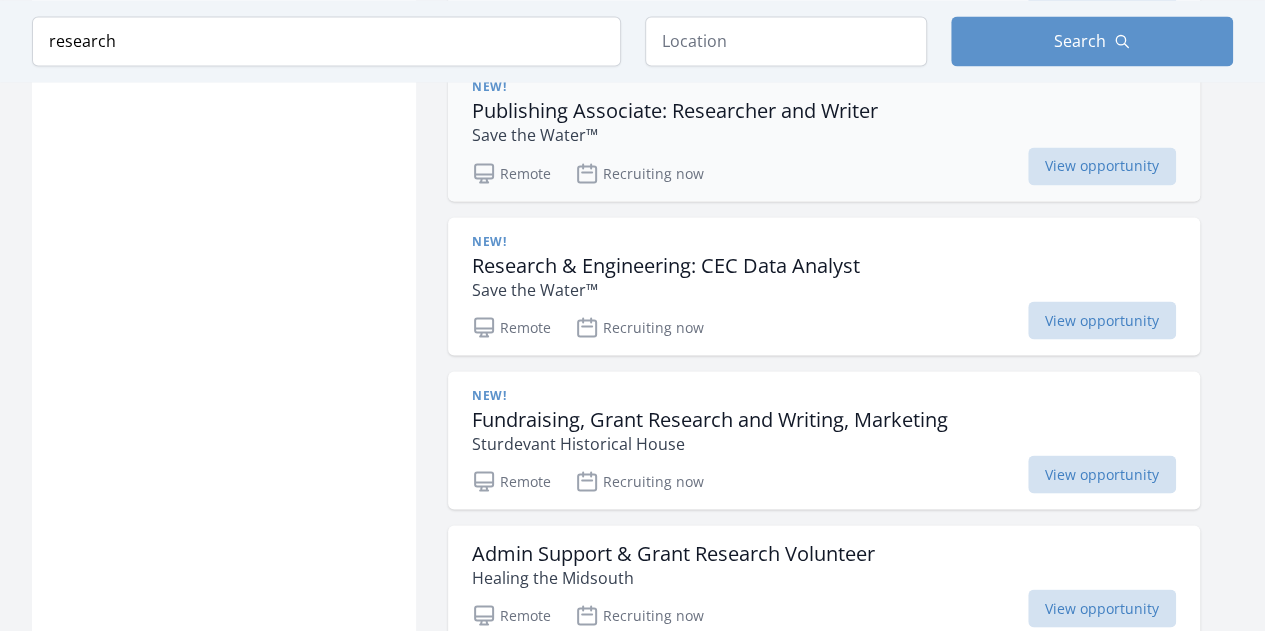 scroll, scrollTop: 1725, scrollLeft: 0, axis: vertical 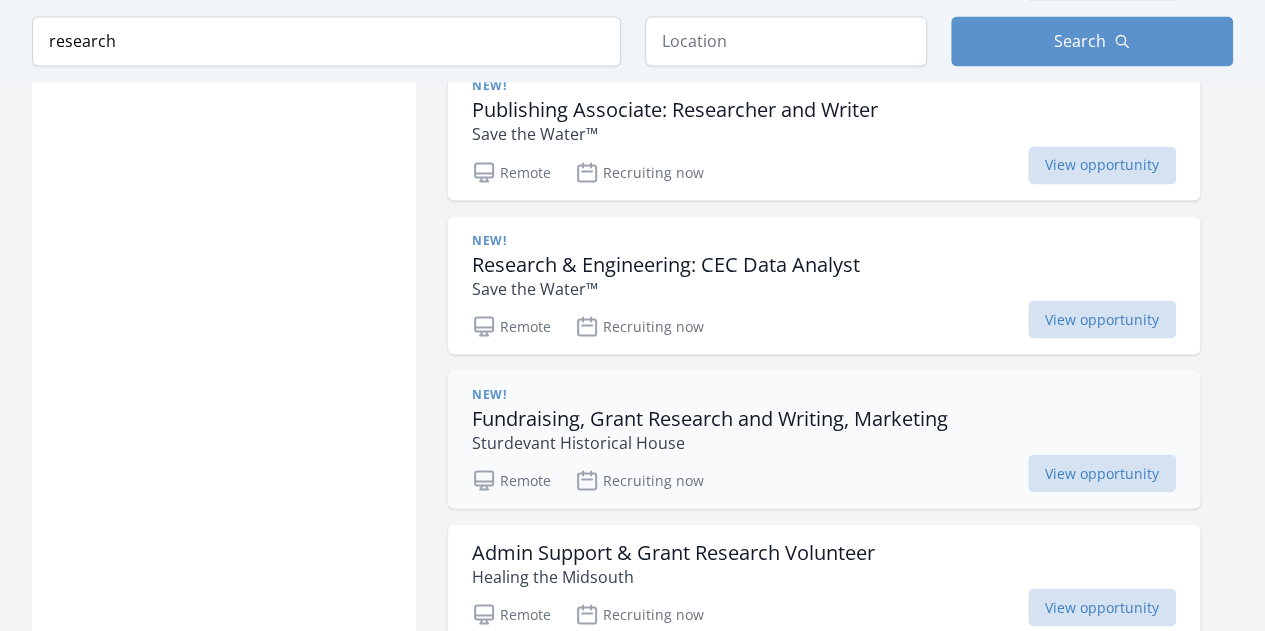 click on "Fundraising, Grant Research and Writing, Marketing" at bounding box center [710, 418] 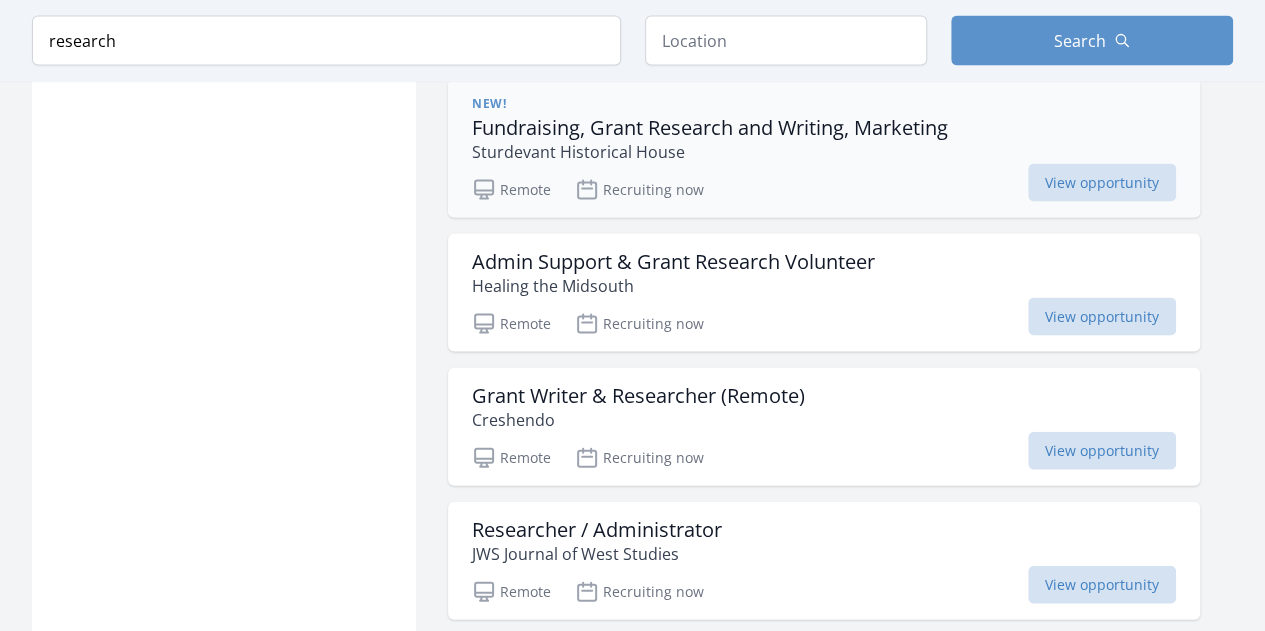 scroll, scrollTop: 2017, scrollLeft: 0, axis: vertical 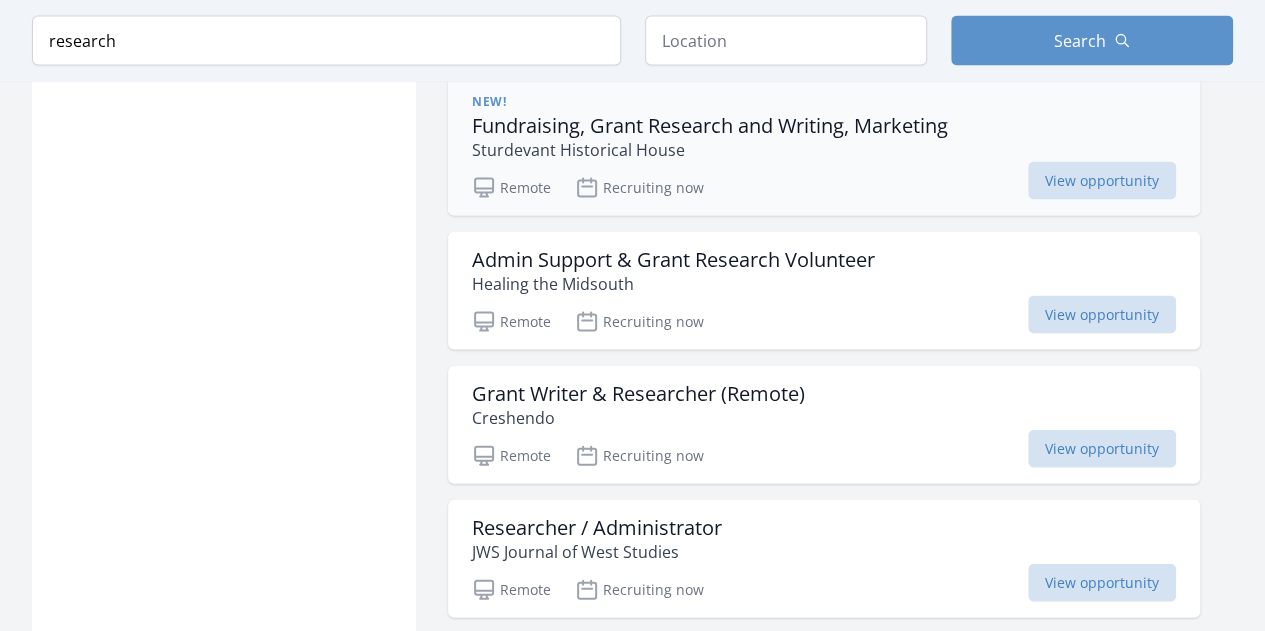 click on "Grant Writer & Researcher (Remote)" at bounding box center [638, 394] 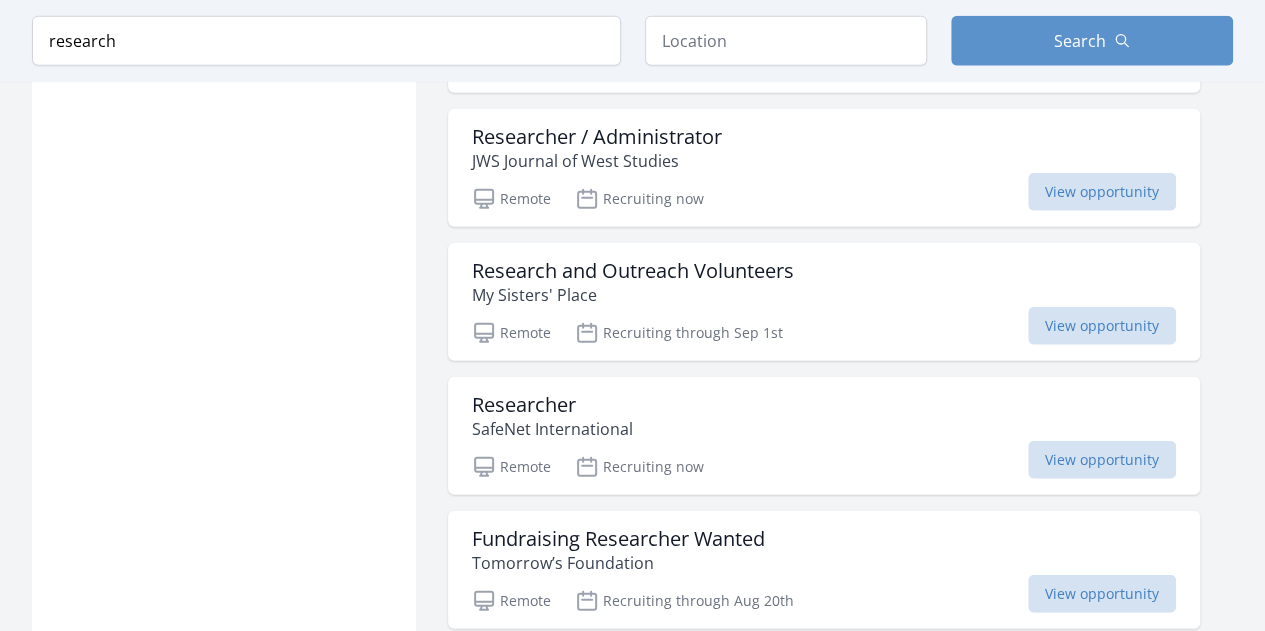 scroll, scrollTop: 2409, scrollLeft: 0, axis: vertical 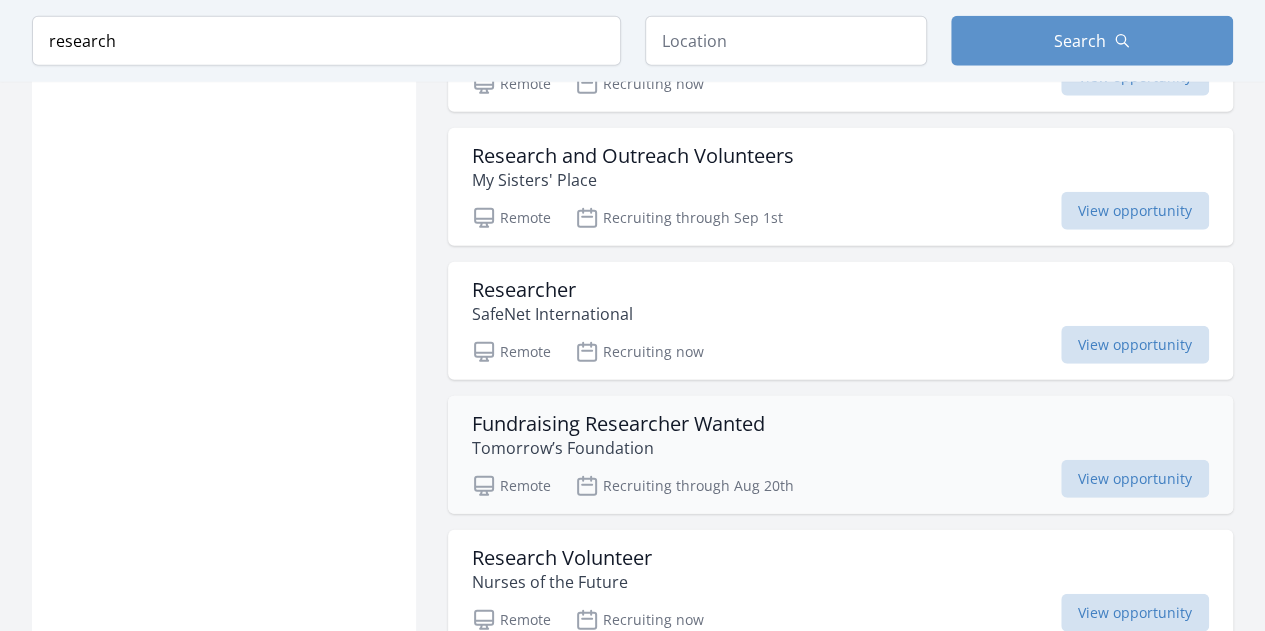click on "Fundraising Researcher Wanted" at bounding box center (618, 424) 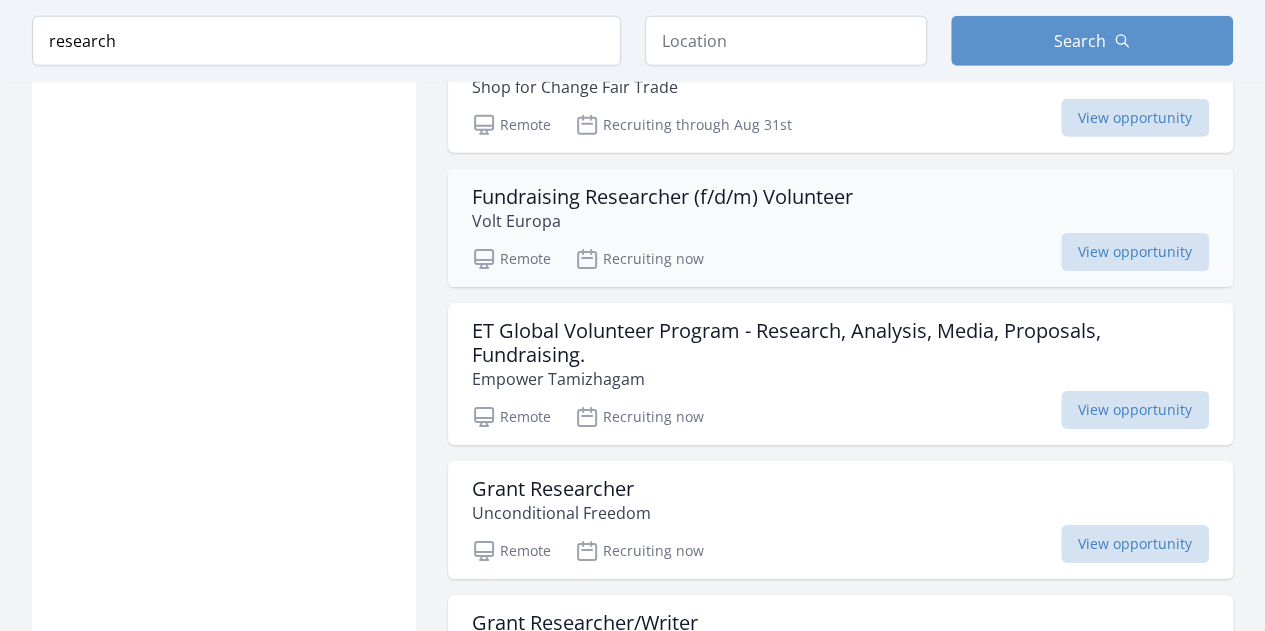 scroll, scrollTop: 3153, scrollLeft: 0, axis: vertical 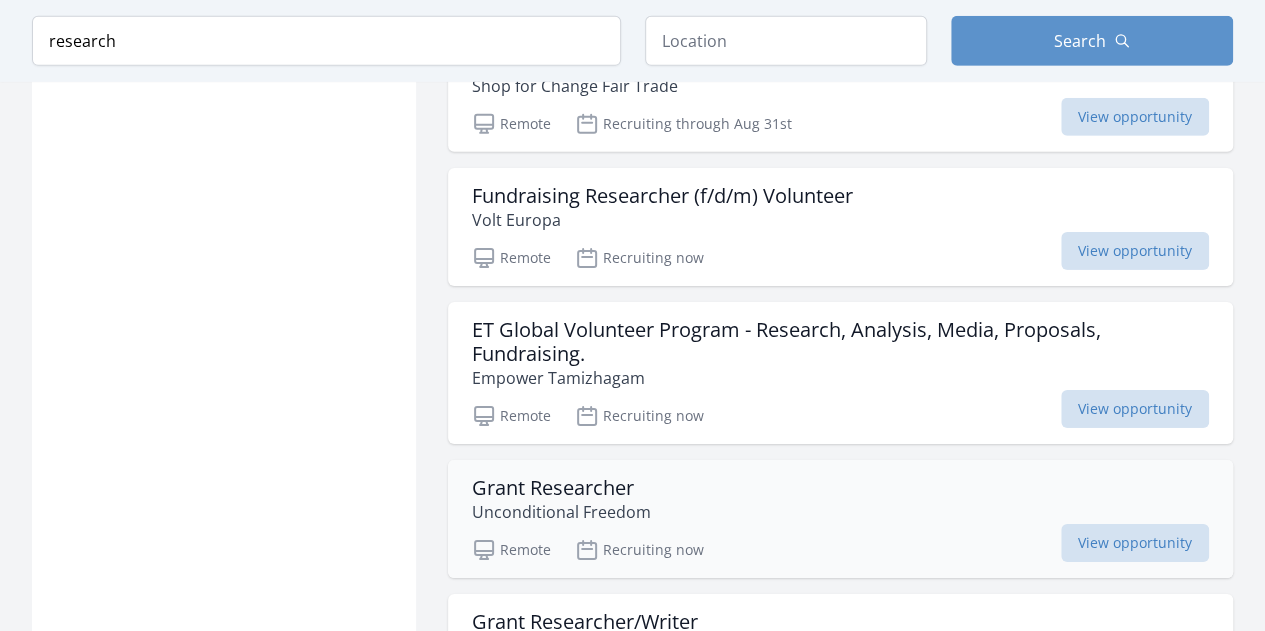 click on "Grant Researcher" at bounding box center [561, 488] 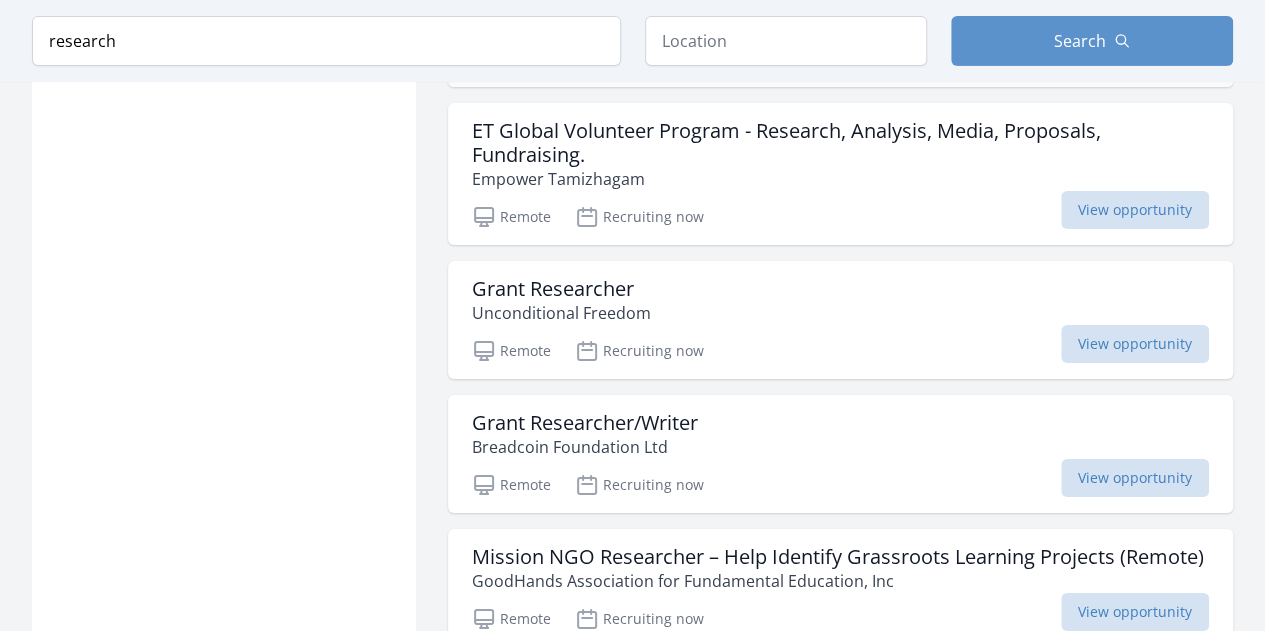 scroll, scrollTop: 3353, scrollLeft: 0, axis: vertical 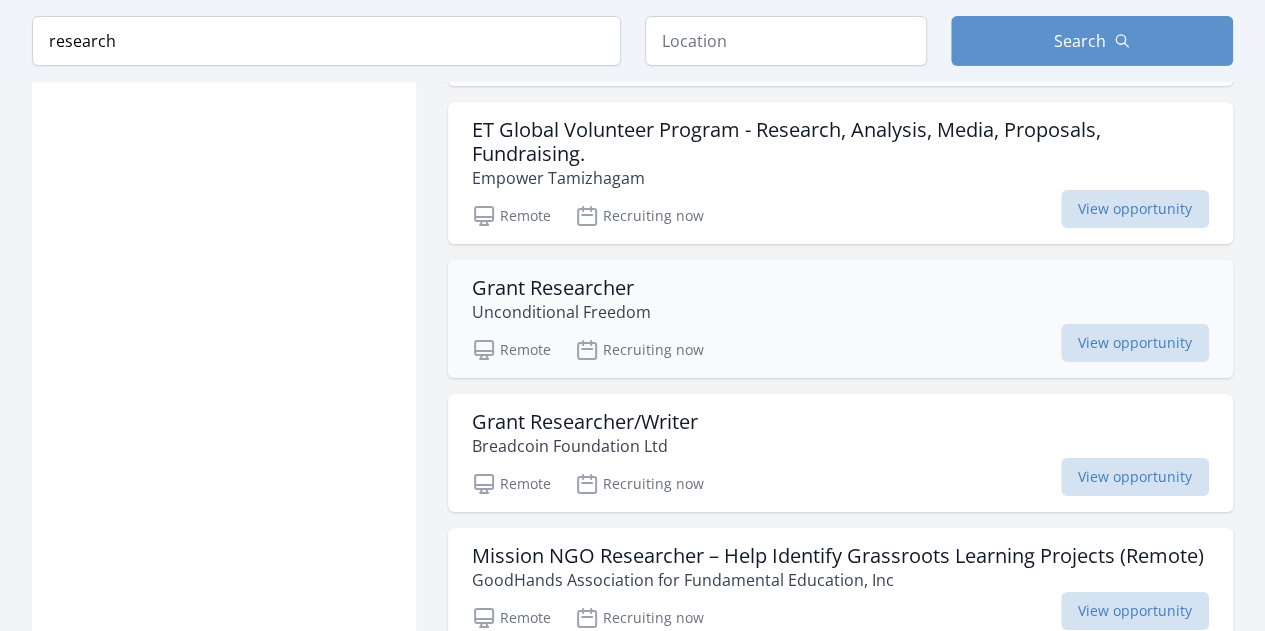 click on "Grant Researcher" at bounding box center [561, 288] 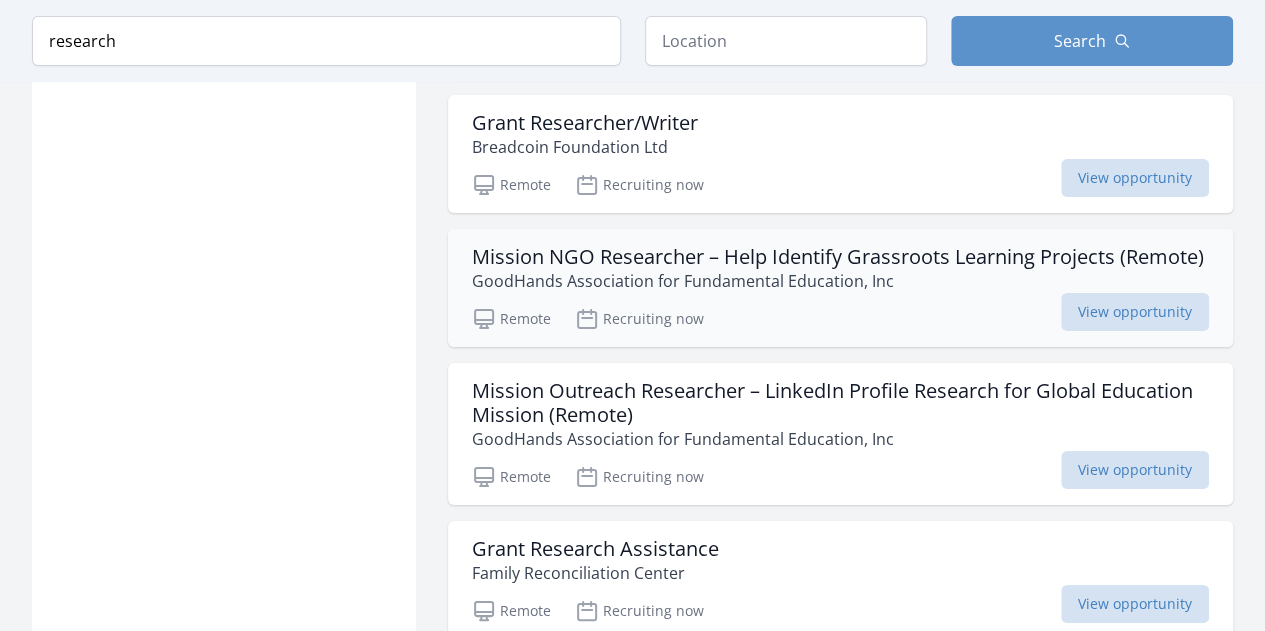 scroll, scrollTop: 3653, scrollLeft: 0, axis: vertical 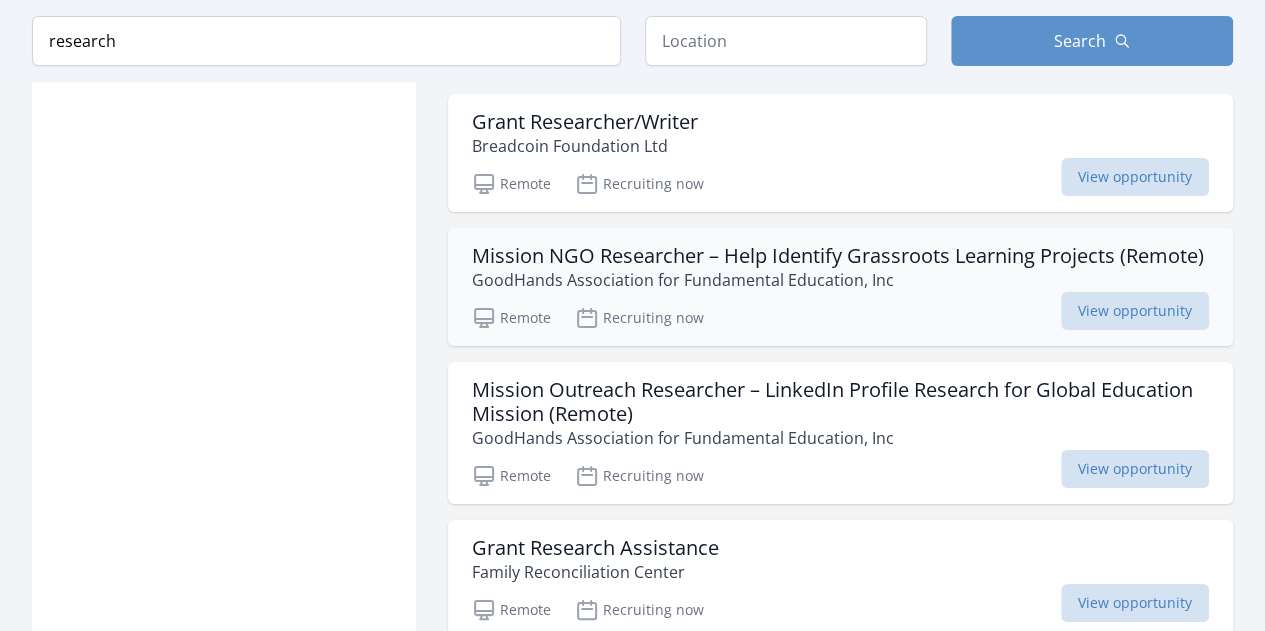 click on "GoodHands Association for Fundamental Education, Inc" at bounding box center [838, 280] 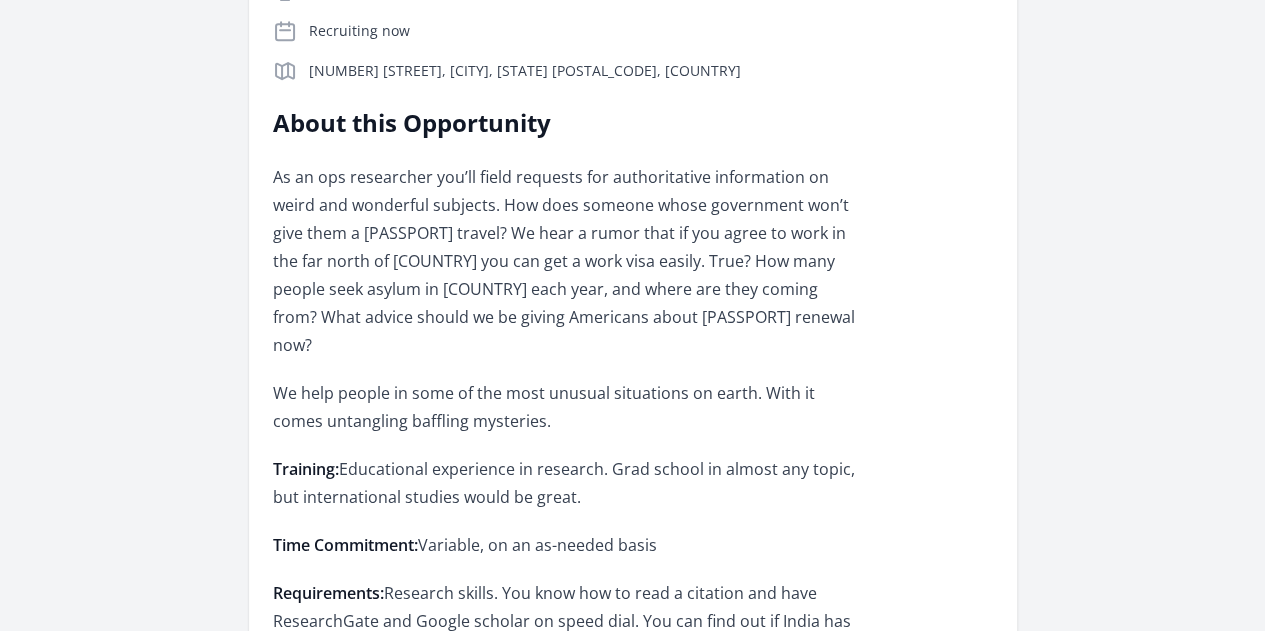 scroll, scrollTop: 461, scrollLeft: 0, axis: vertical 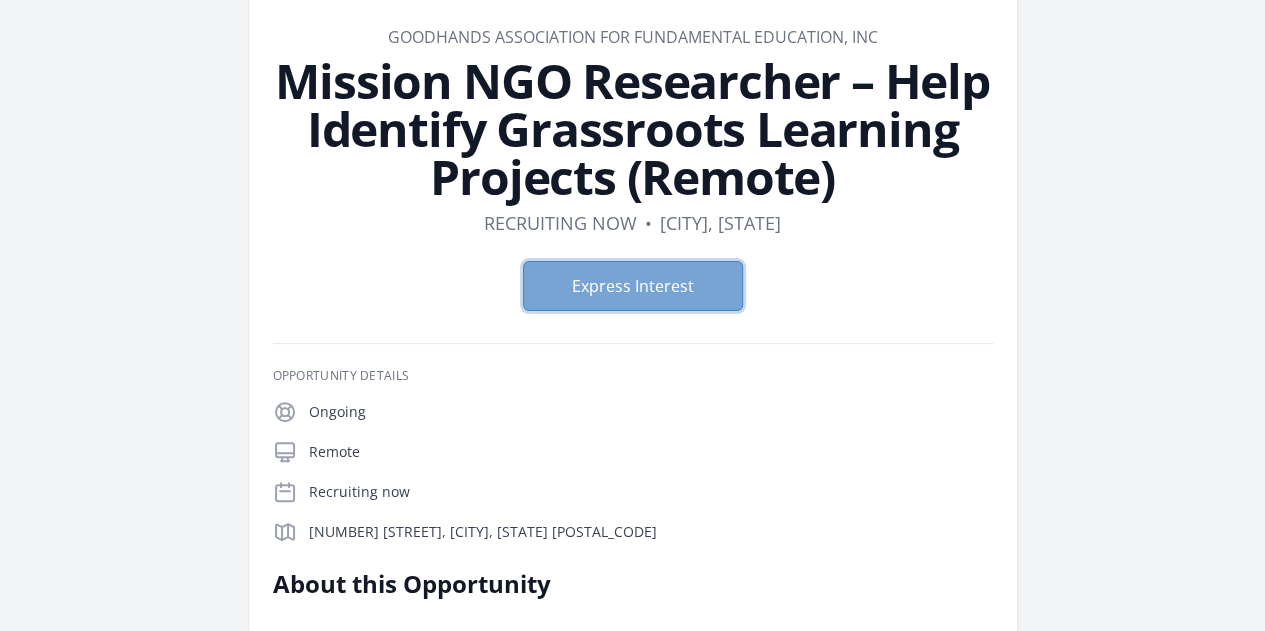 click on "Express Interest" at bounding box center (633, 286) 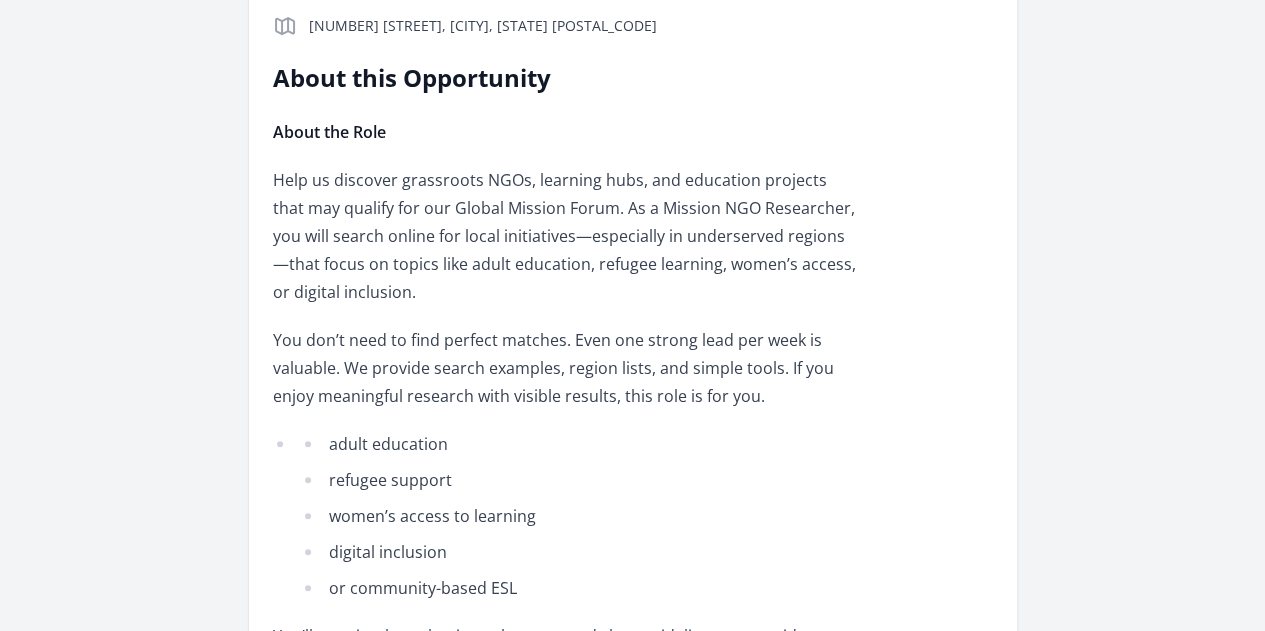 scroll, scrollTop: 403, scrollLeft: 0, axis: vertical 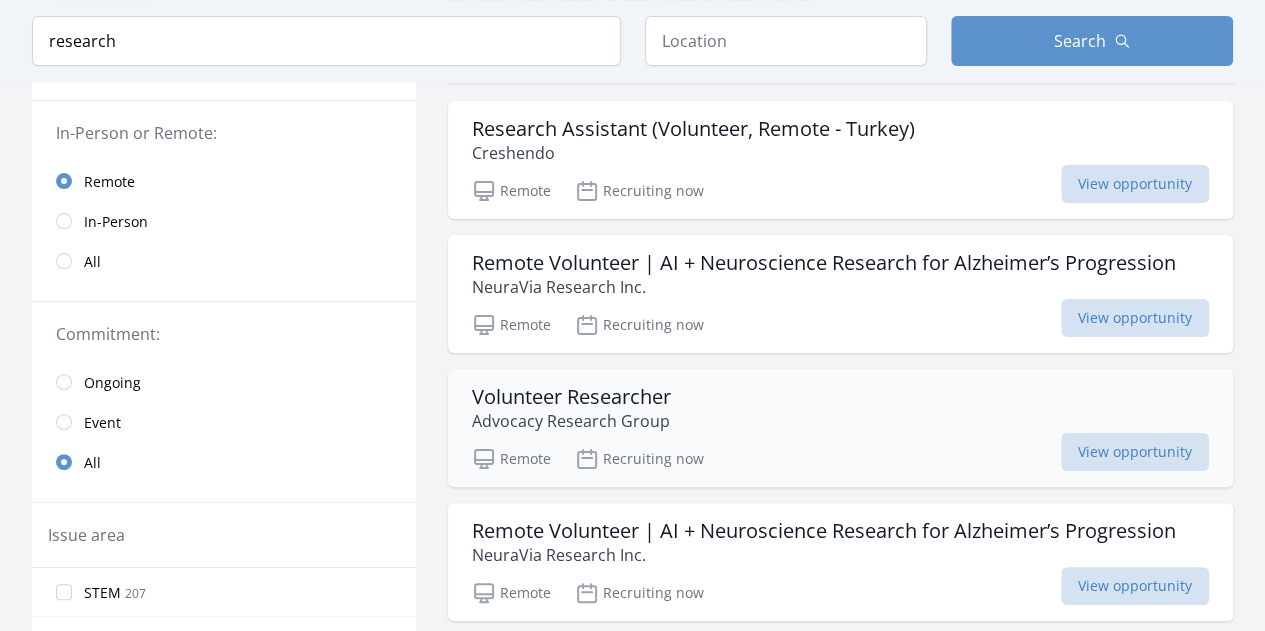 click on "Volunteer Researcher
Advocacy Research Group
Remote
Recruiting now
View opportunity" at bounding box center (840, 428) 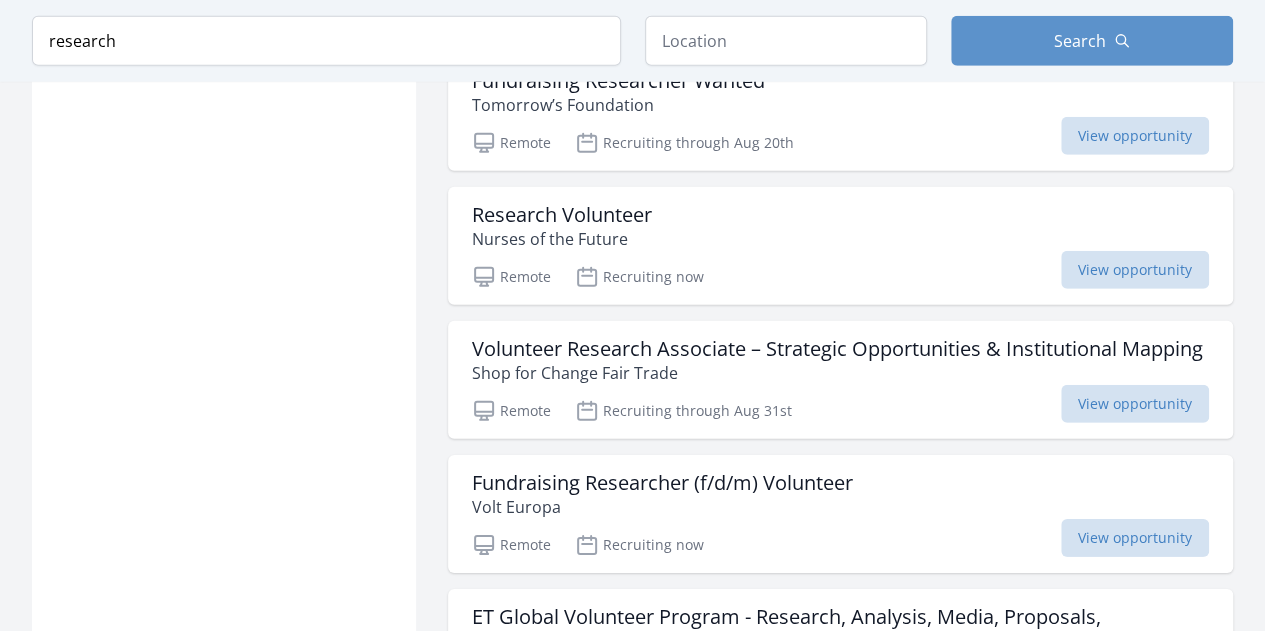 scroll, scrollTop: 2867, scrollLeft: 0, axis: vertical 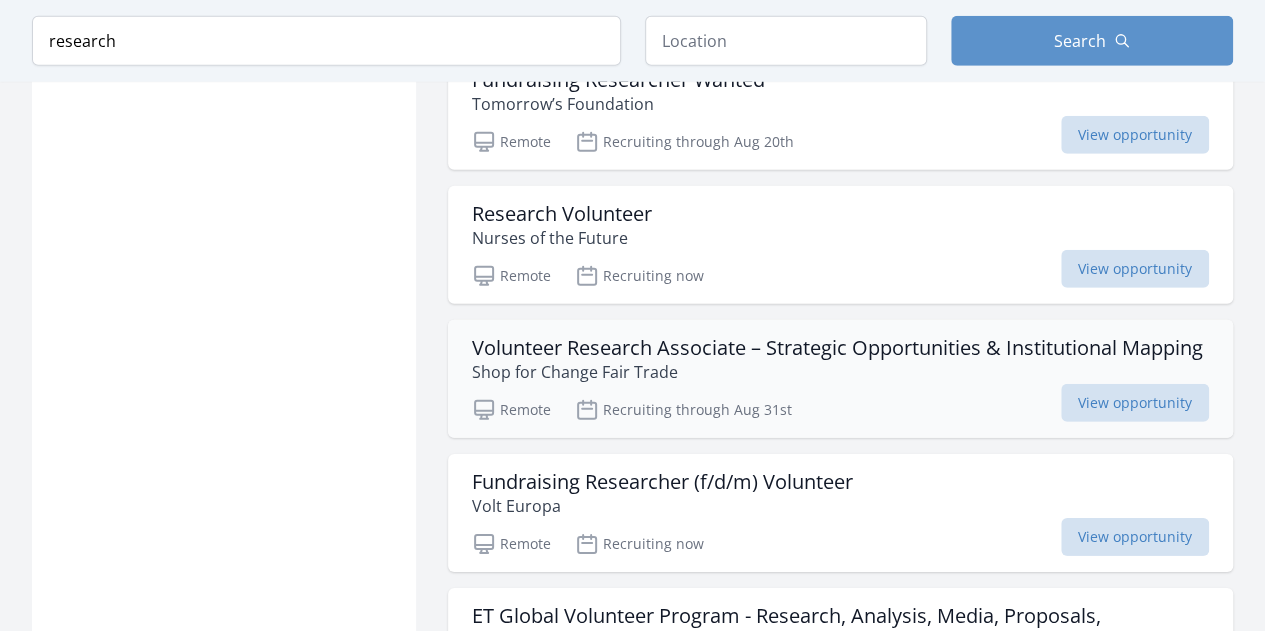 click on "Volunteer Research Associate – Strategic Opportunities & Institutional Mapping" at bounding box center [837, 348] 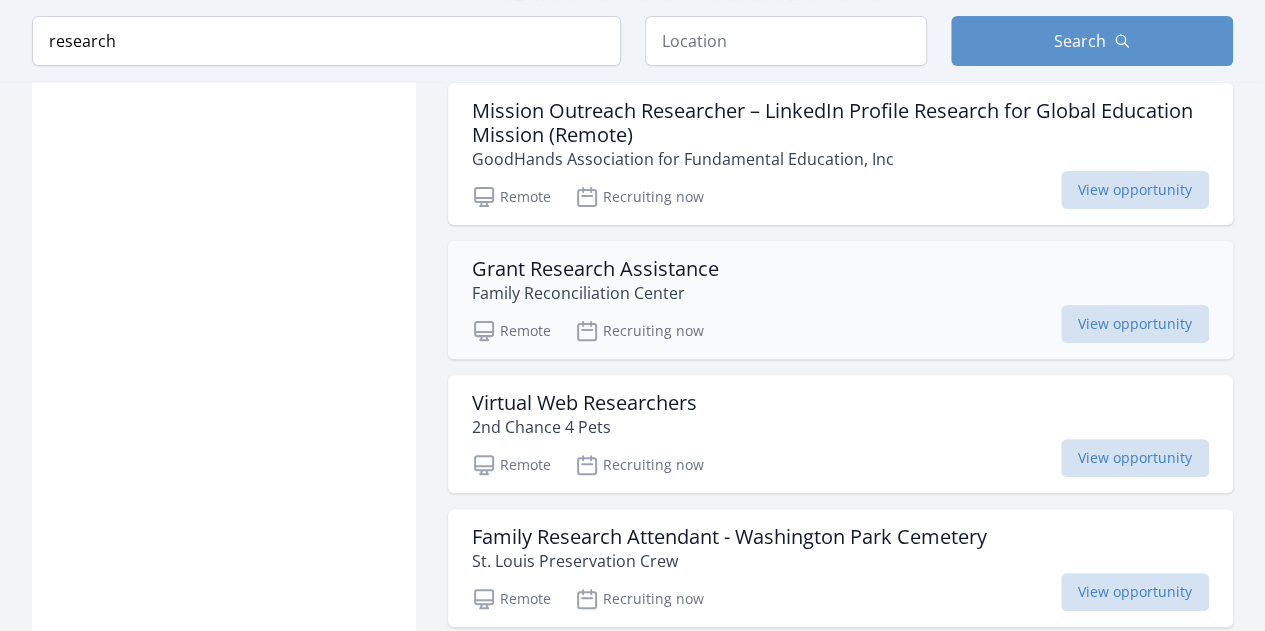 scroll, scrollTop: 3933, scrollLeft: 0, axis: vertical 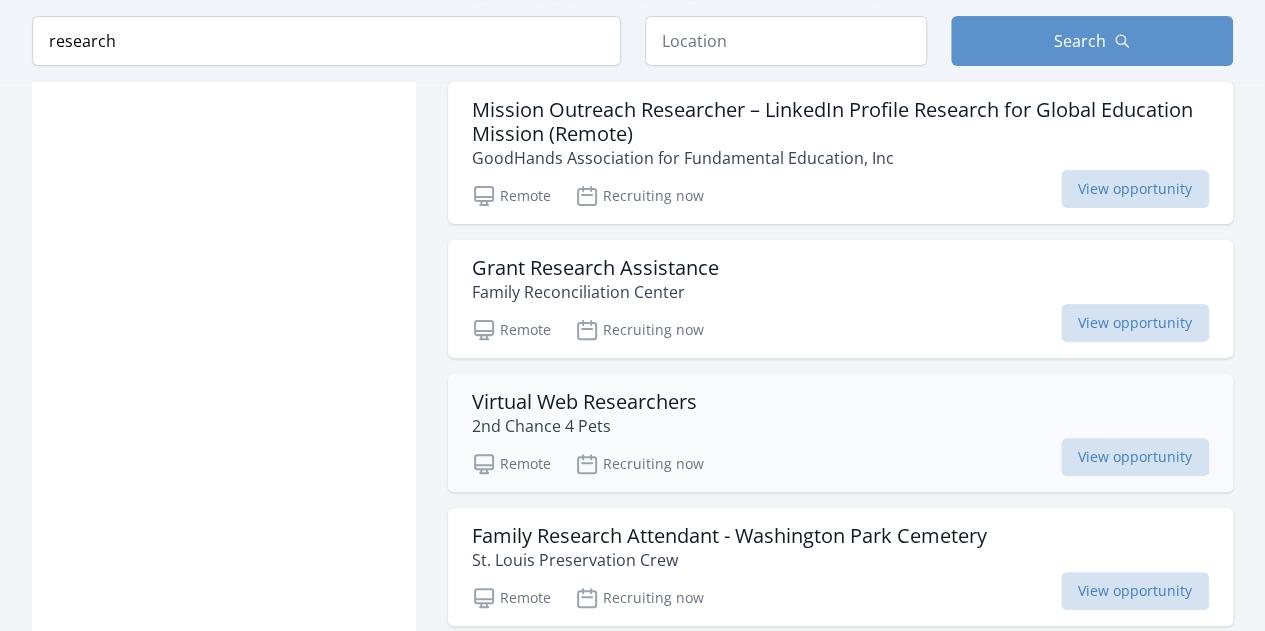 click on "Virtual Web Researchers" at bounding box center [584, 402] 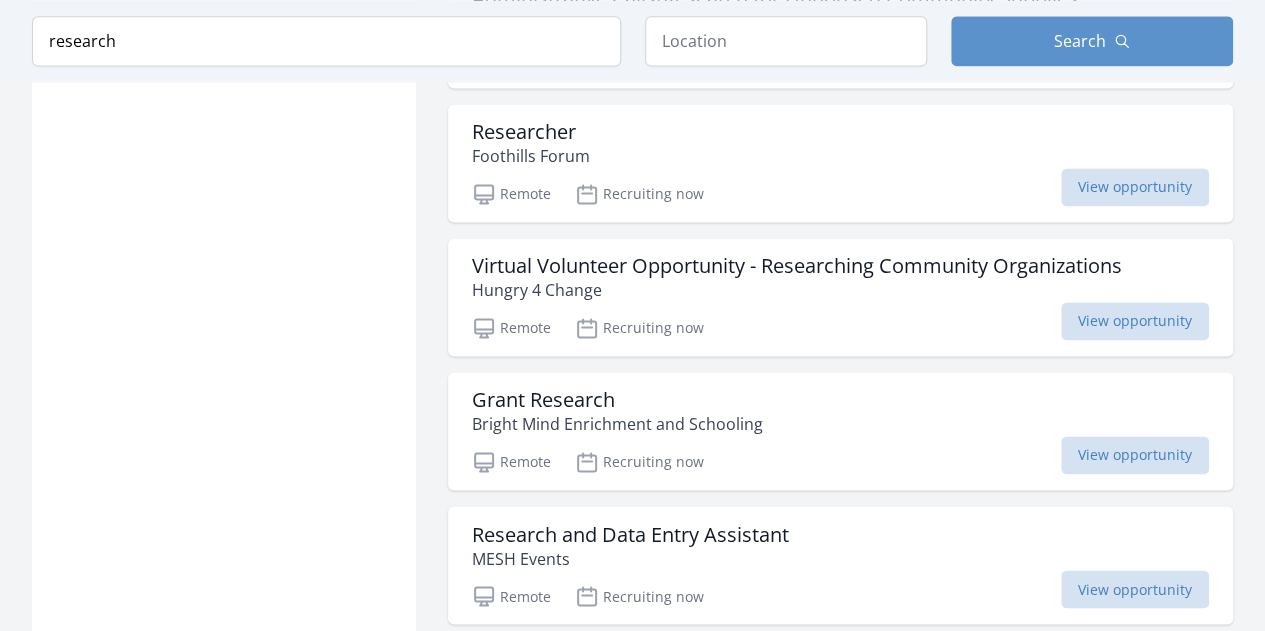 scroll, scrollTop: 5167, scrollLeft: 0, axis: vertical 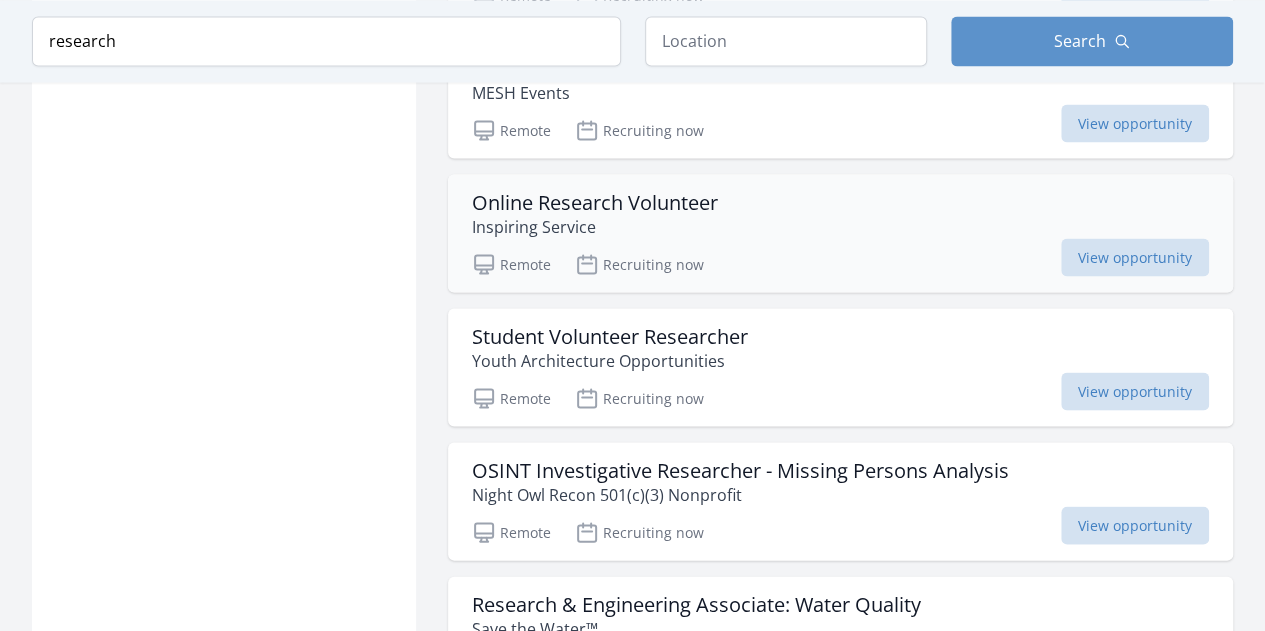 click on "Online Research Volunteer" at bounding box center [595, 202] 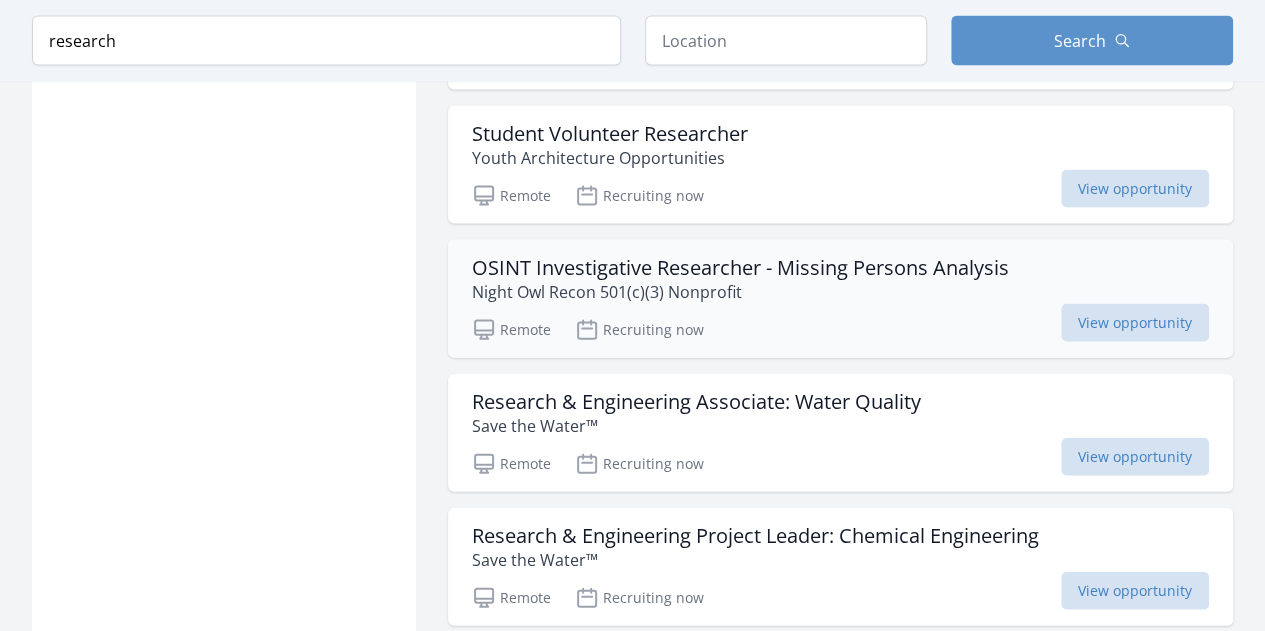 scroll, scrollTop: 5834, scrollLeft: 0, axis: vertical 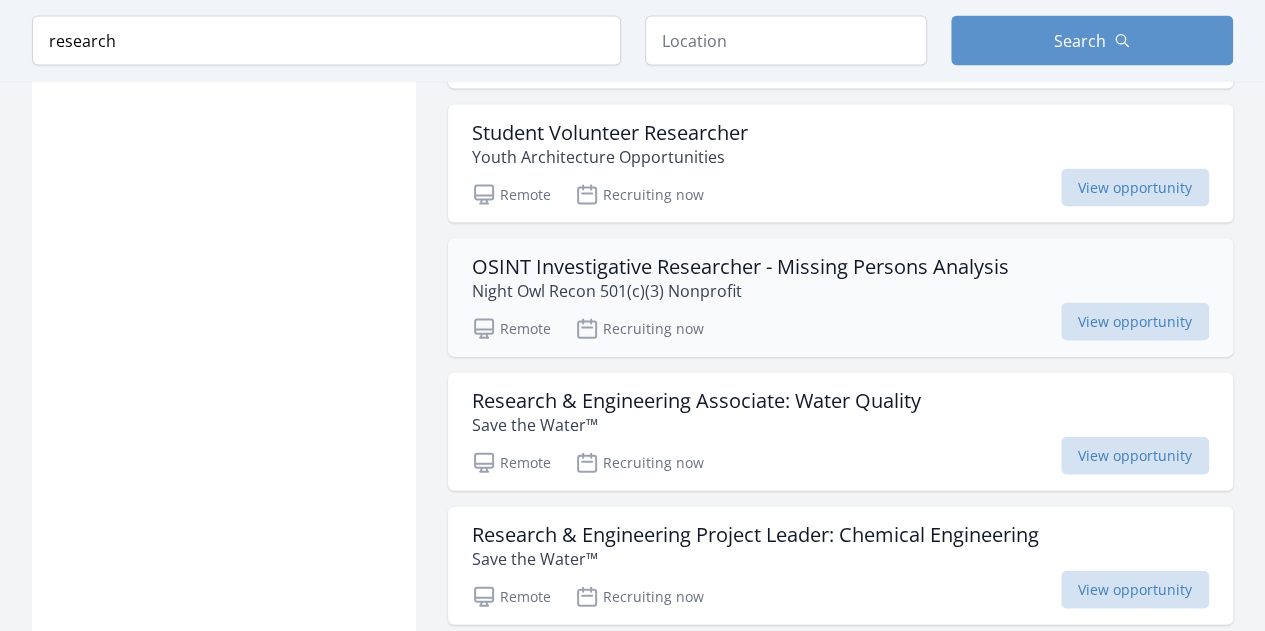 click on "OSINT Investigative Researcher - Missing Persons Analysis" at bounding box center [740, 267] 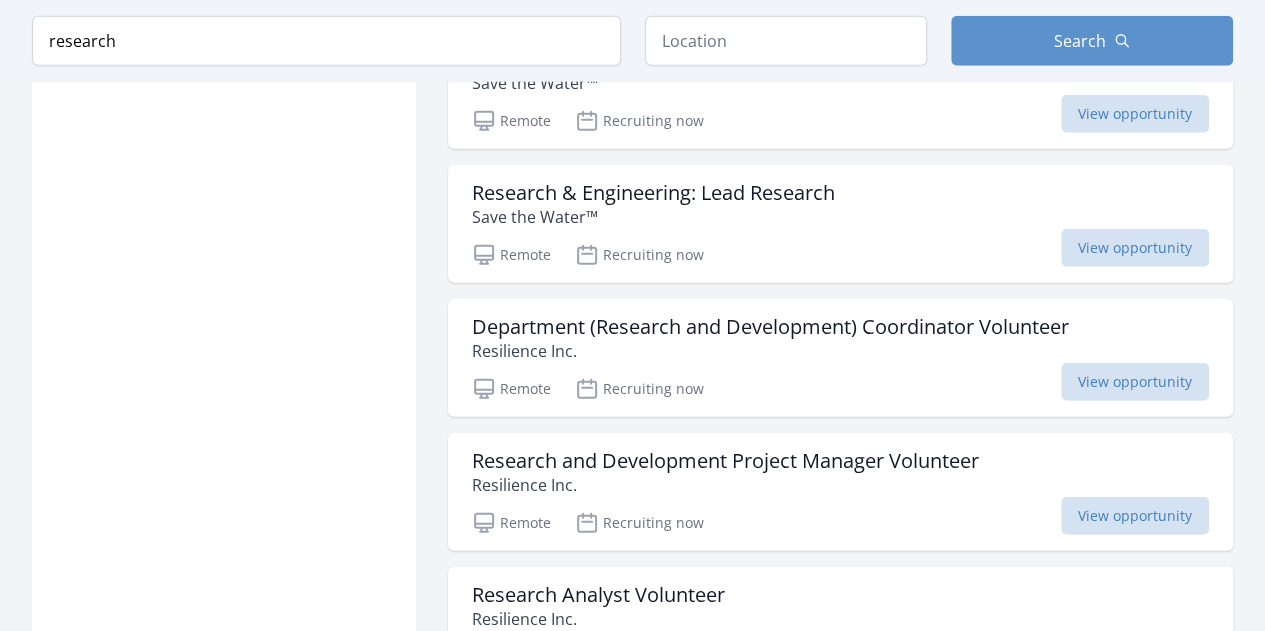 scroll, scrollTop: 6452, scrollLeft: 0, axis: vertical 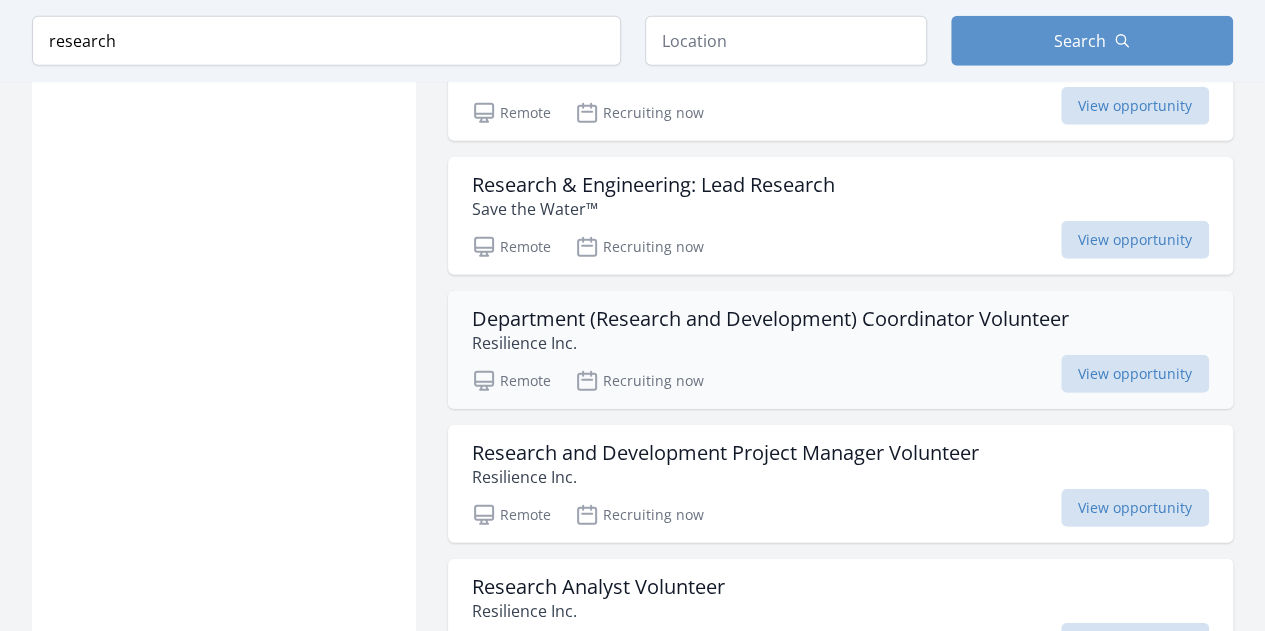 click on "Department (Research and Development) Coordinator Volunteer" at bounding box center [770, 319] 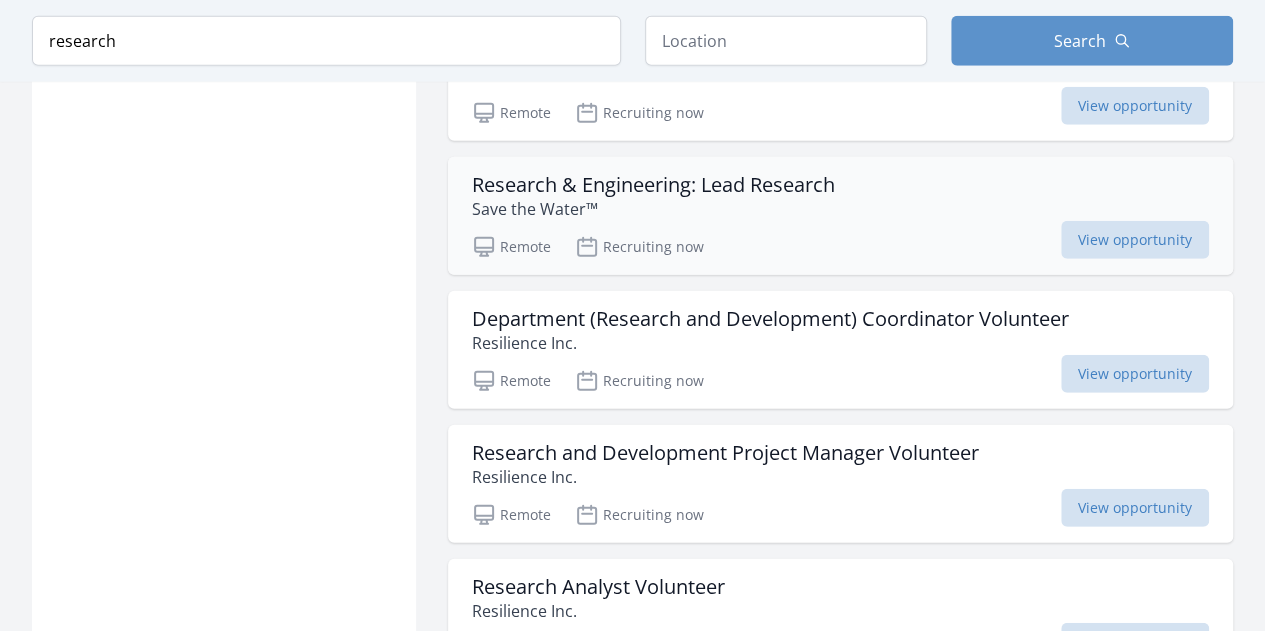 scroll, scrollTop: 6666, scrollLeft: 0, axis: vertical 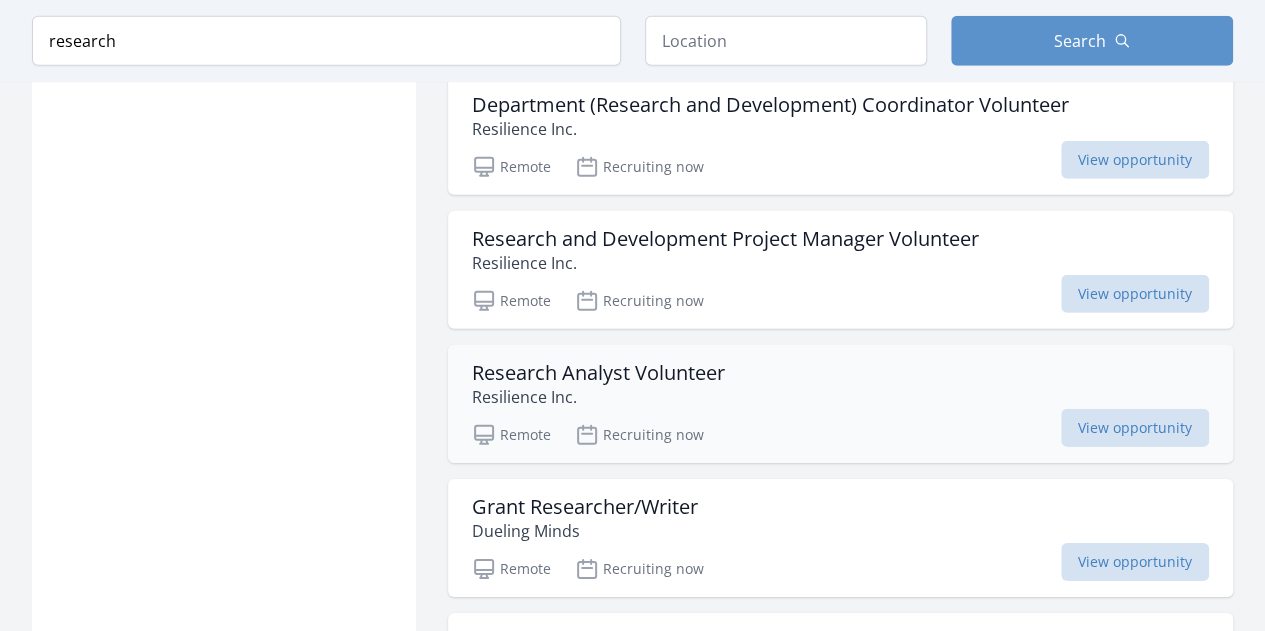 click on "Research Analyst Volunteer" at bounding box center [598, 373] 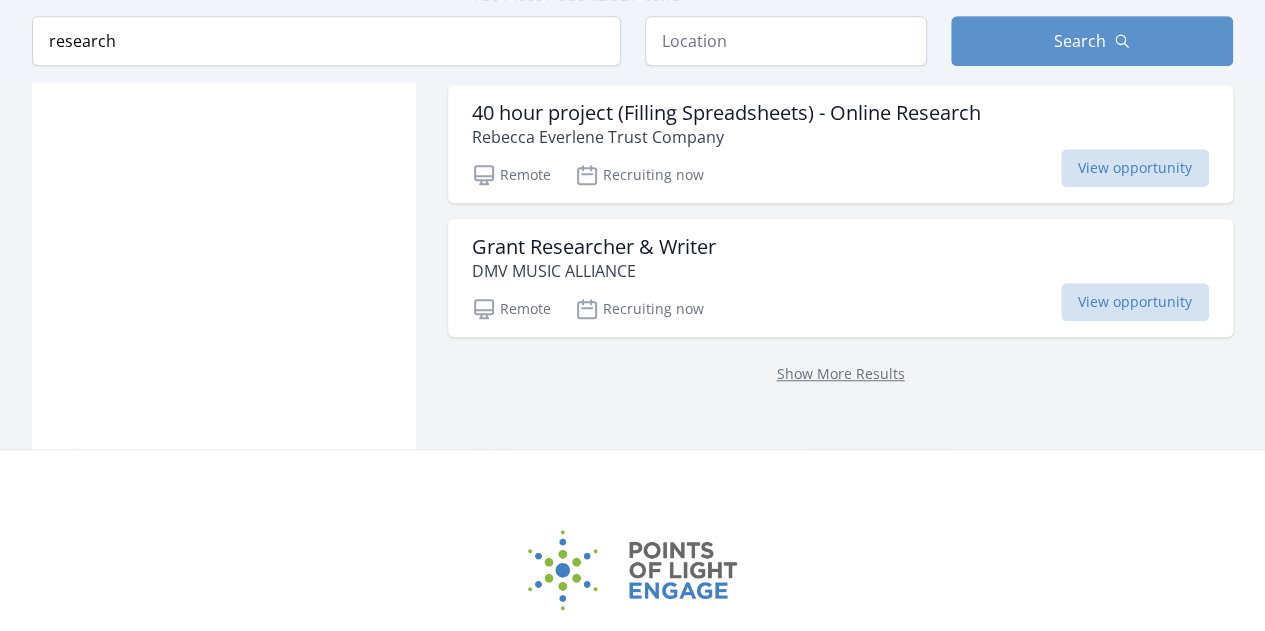 scroll, scrollTop: 8200, scrollLeft: 0, axis: vertical 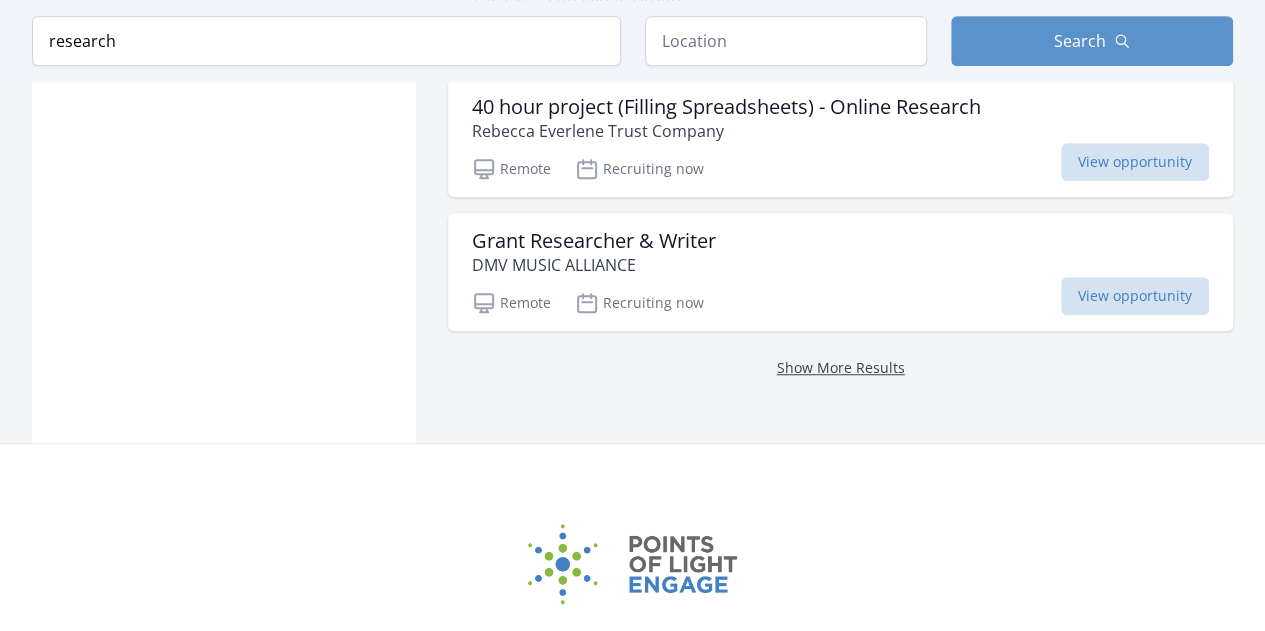 click on "Show More Results" at bounding box center [841, 367] 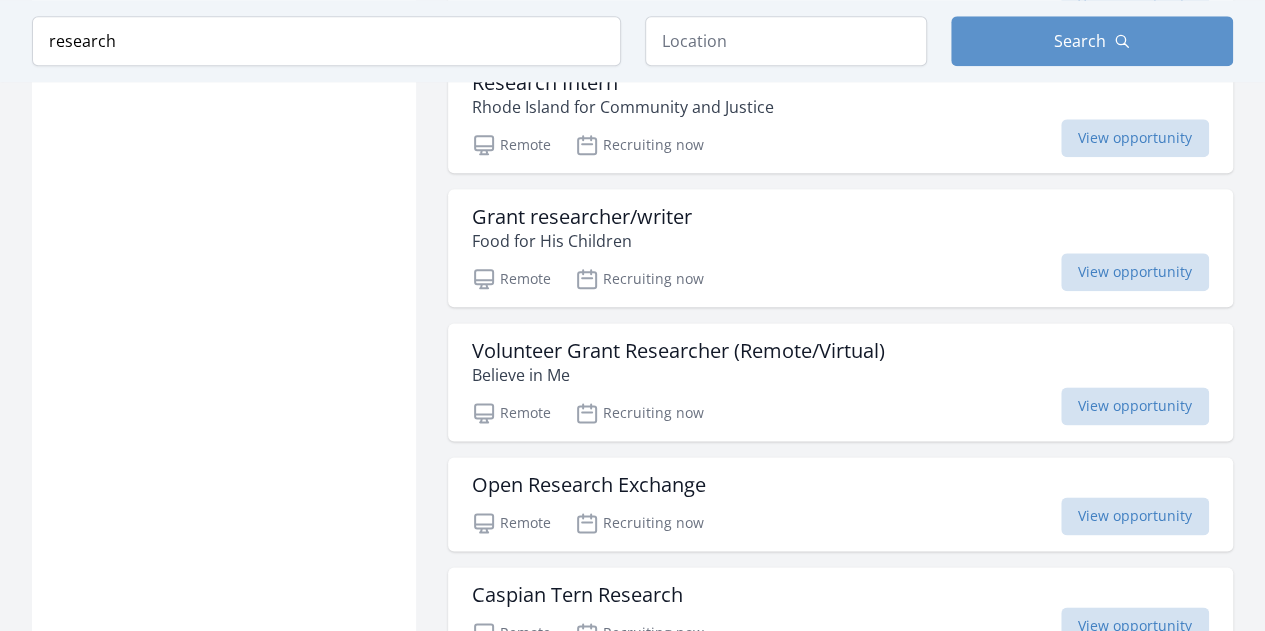 scroll, scrollTop: 8699, scrollLeft: 0, axis: vertical 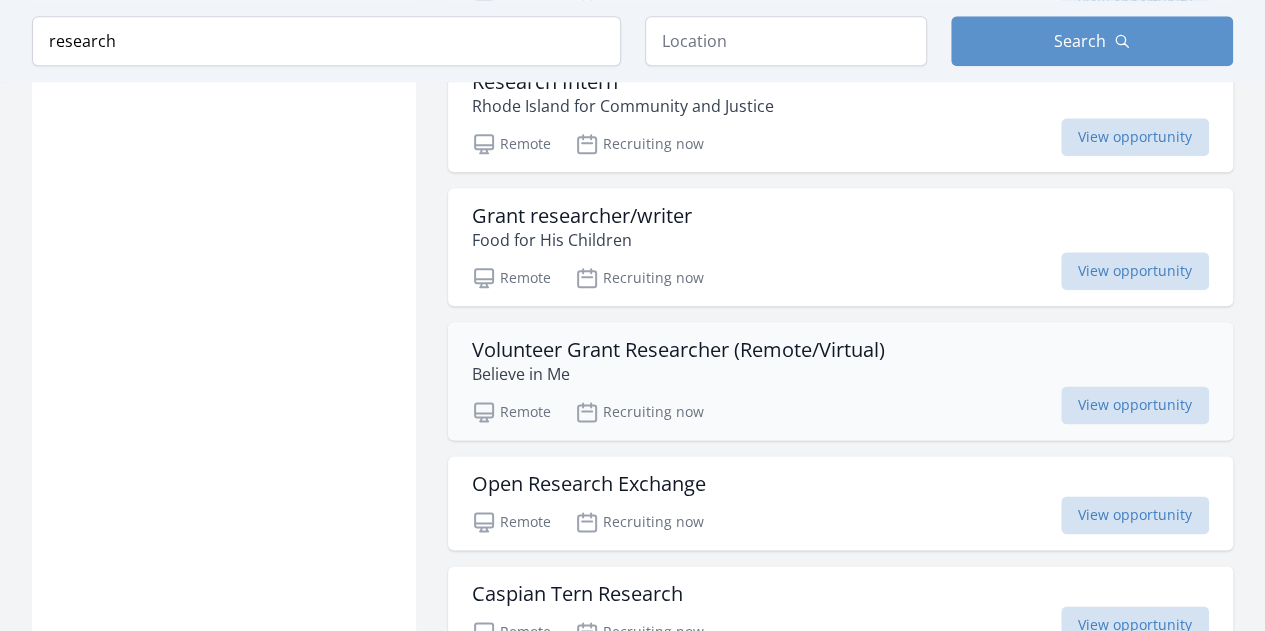 click on "Volunteer Grant Researcher (Remote/Virtual)" at bounding box center (678, 350) 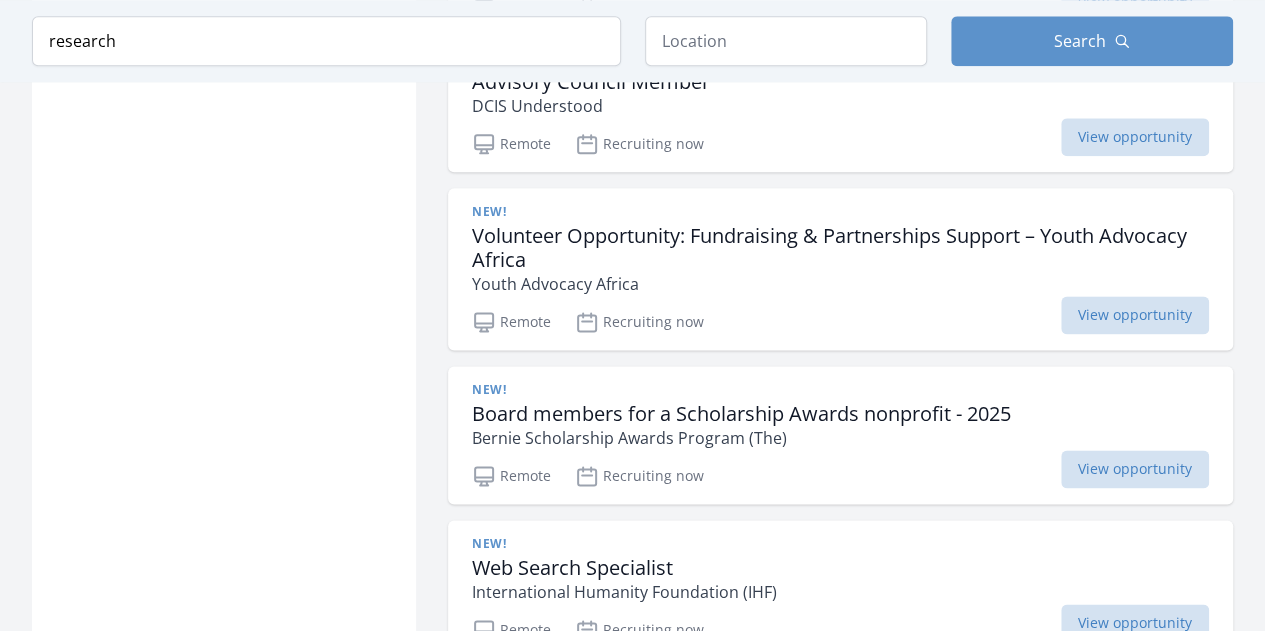 scroll, scrollTop: 12600, scrollLeft: 0, axis: vertical 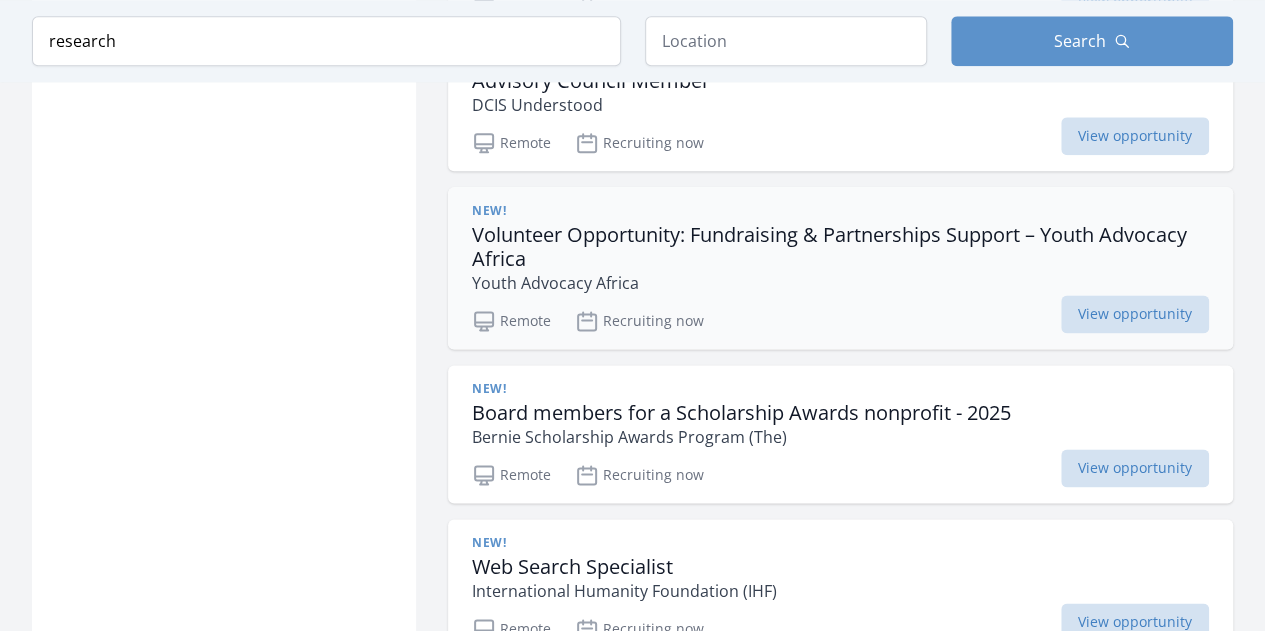 click on "Volunteer Opportunity: Fundraising & Partnerships Support – Youth Advocacy Africa" at bounding box center [840, 247] 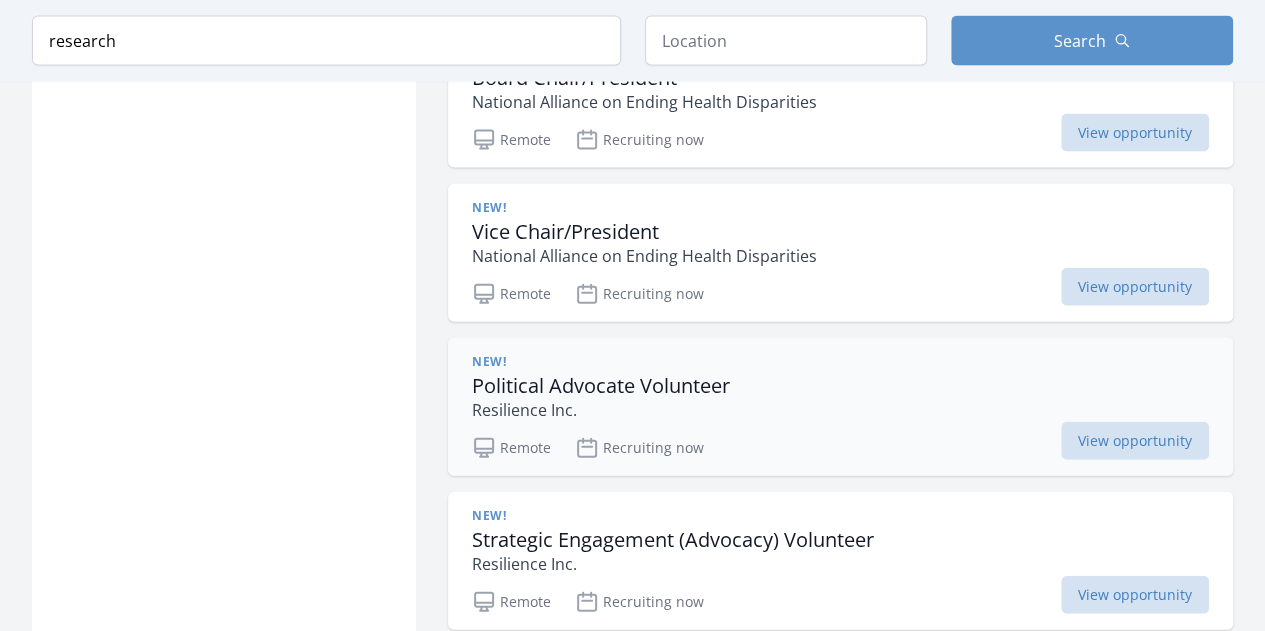 scroll, scrollTop: 13552, scrollLeft: 0, axis: vertical 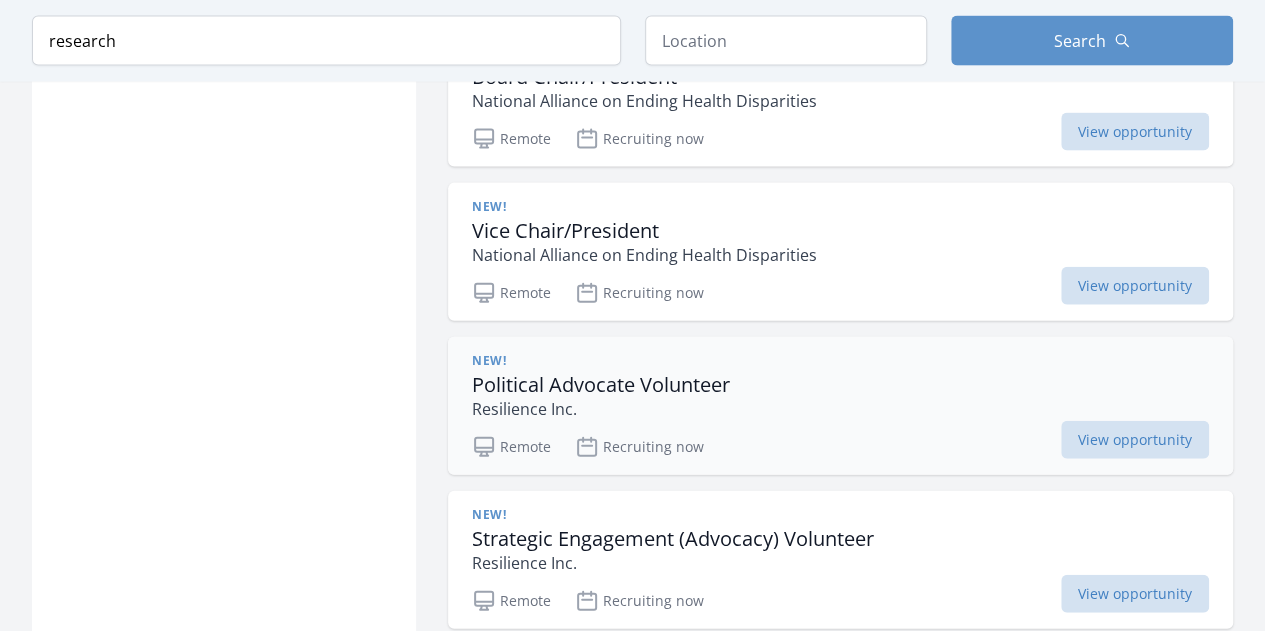 click on "Political Advocate Volunteer" at bounding box center (601, 385) 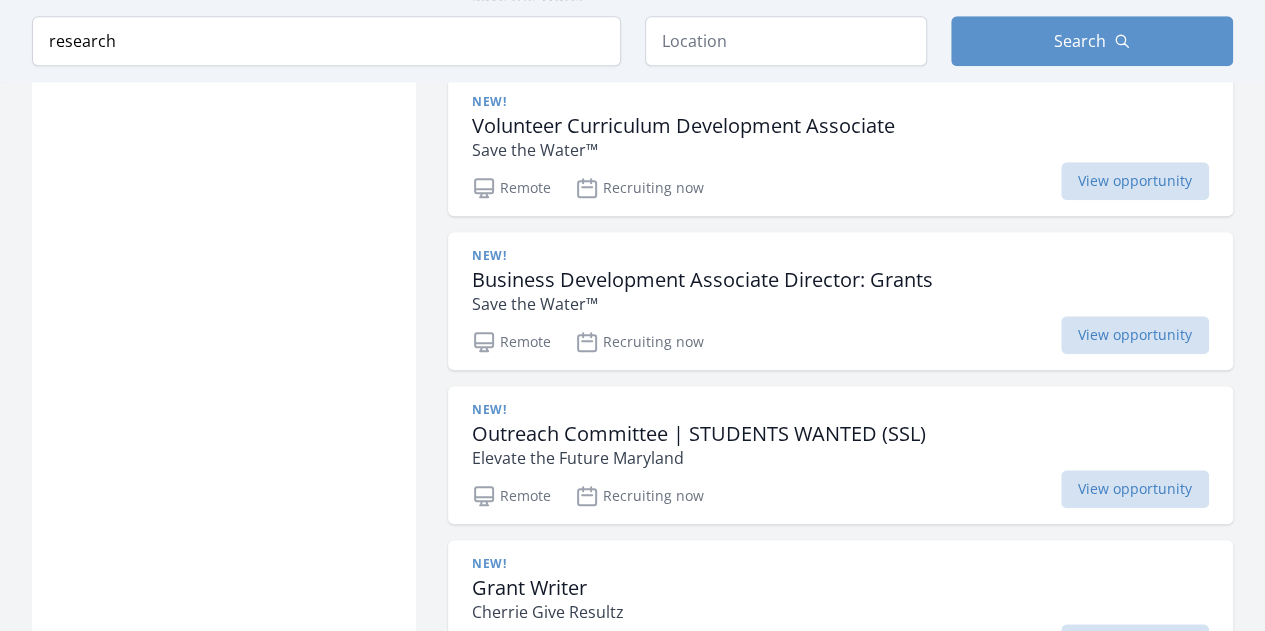 scroll, scrollTop: 15969, scrollLeft: 0, axis: vertical 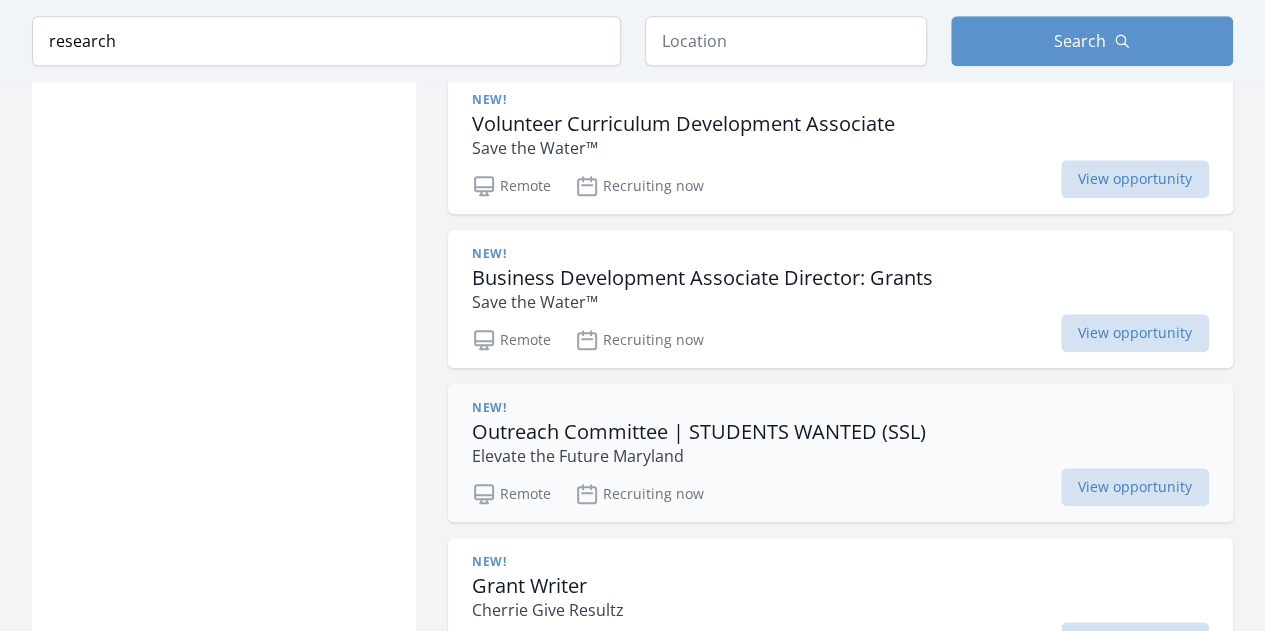 click on "Outreach Committee | STUDENTS WANTED (SSL)" at bounding box center [699, 432] 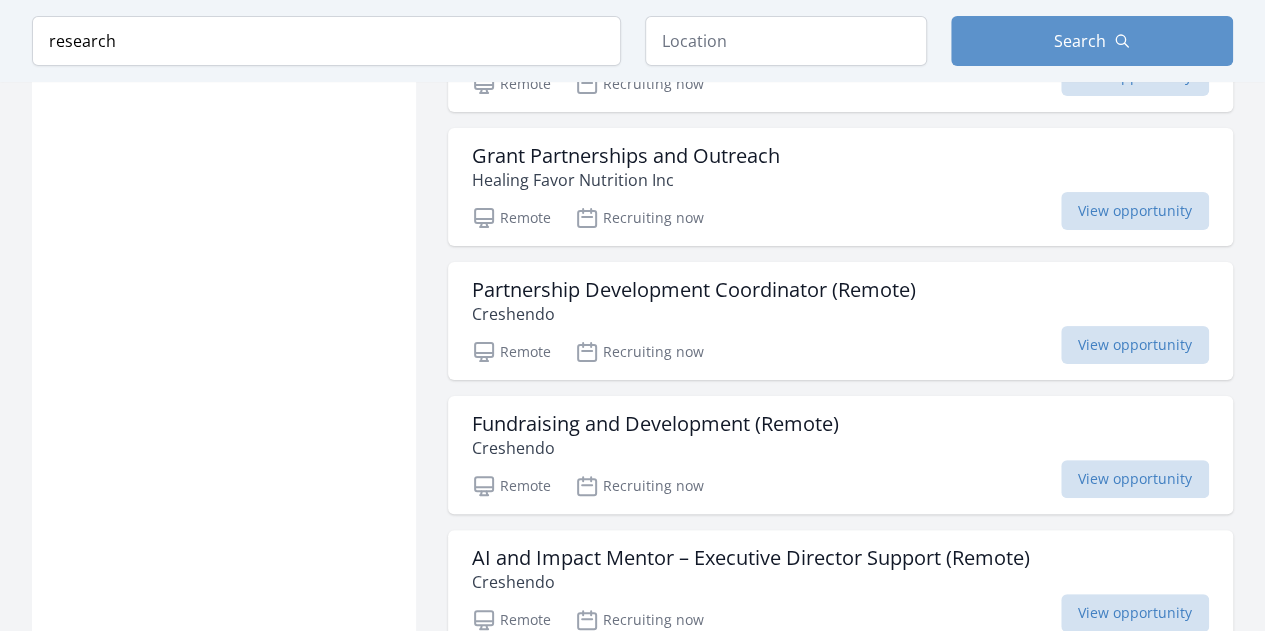 scroll, scrollTop: 19013, scrollLeft: 0, axis: vertical 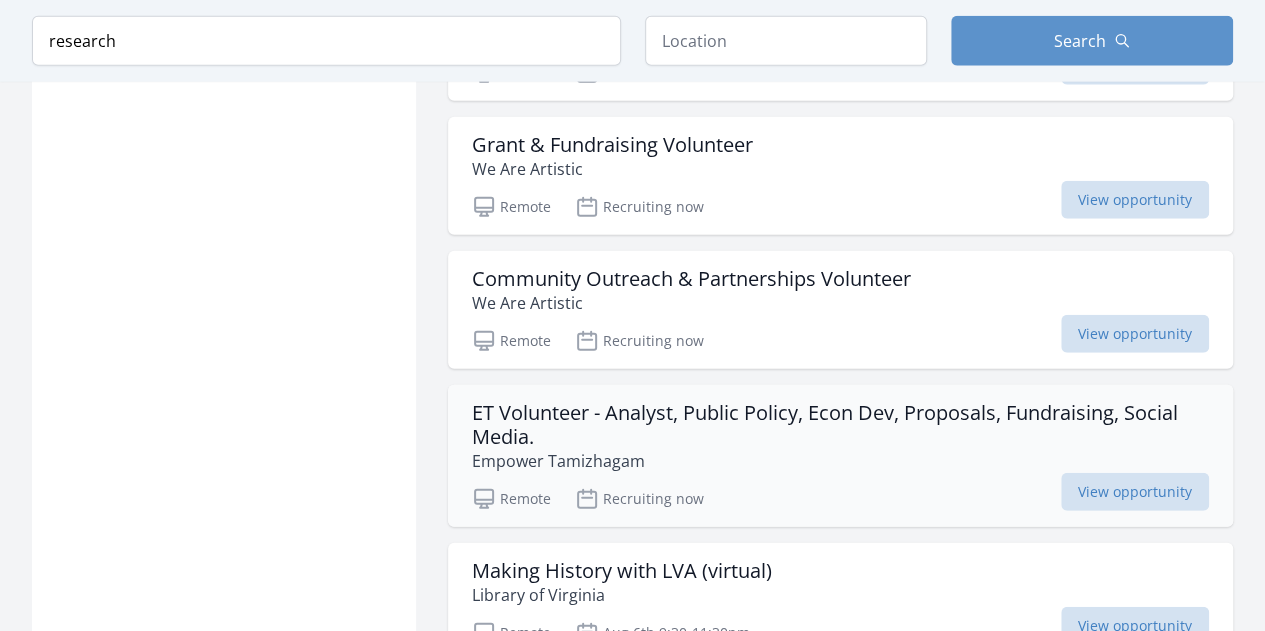 click on "ET Volunteer - Analyst, Public Policy, Econ Dev, Proposals, Fundraising, Social Media." at bounding box center [840, 425] 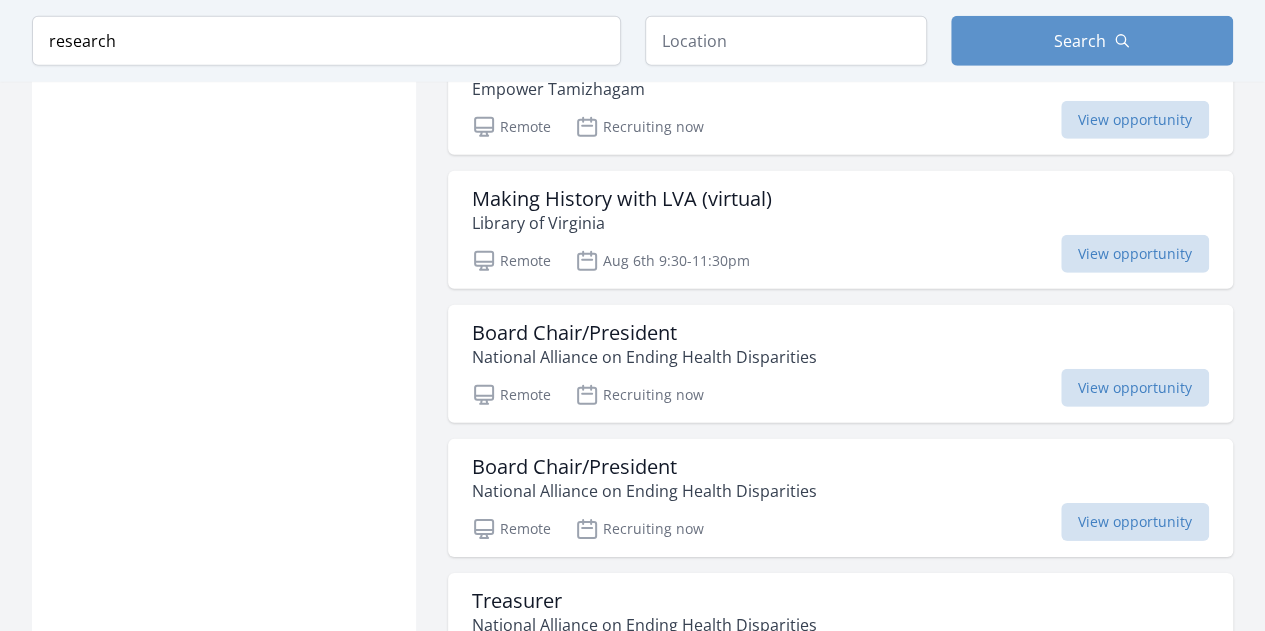 scroll, scrollTop: 21836, scrollLeft: 0, axis: vertical 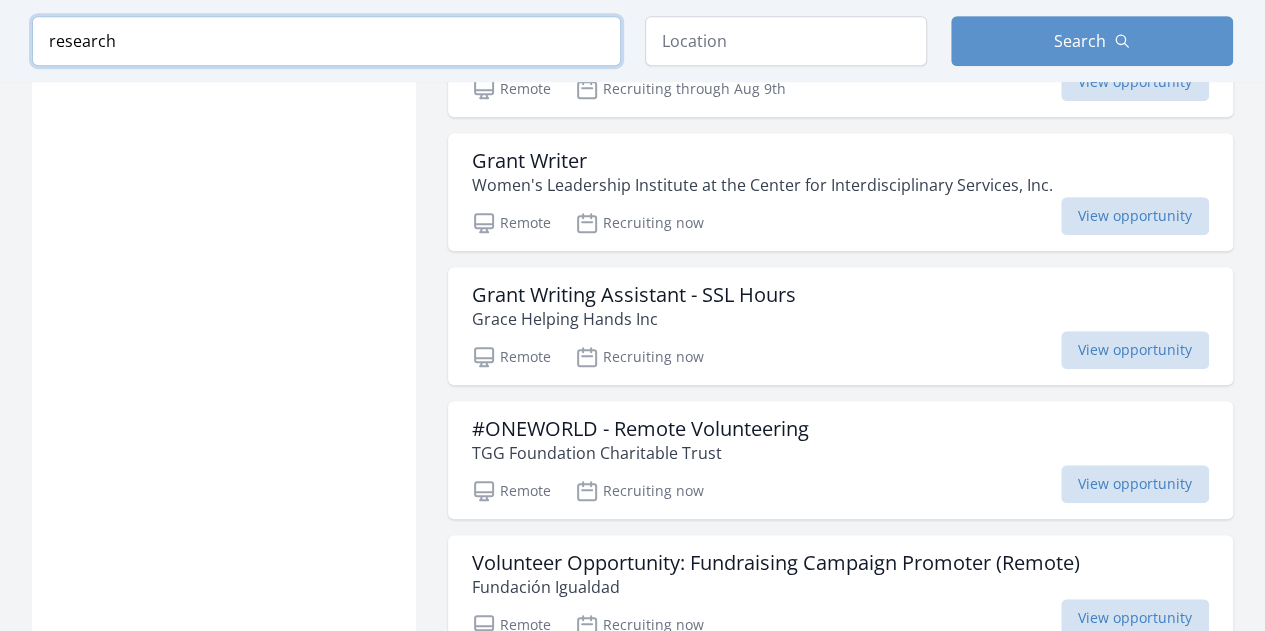 click on "research" at bounding box center (326, 41) 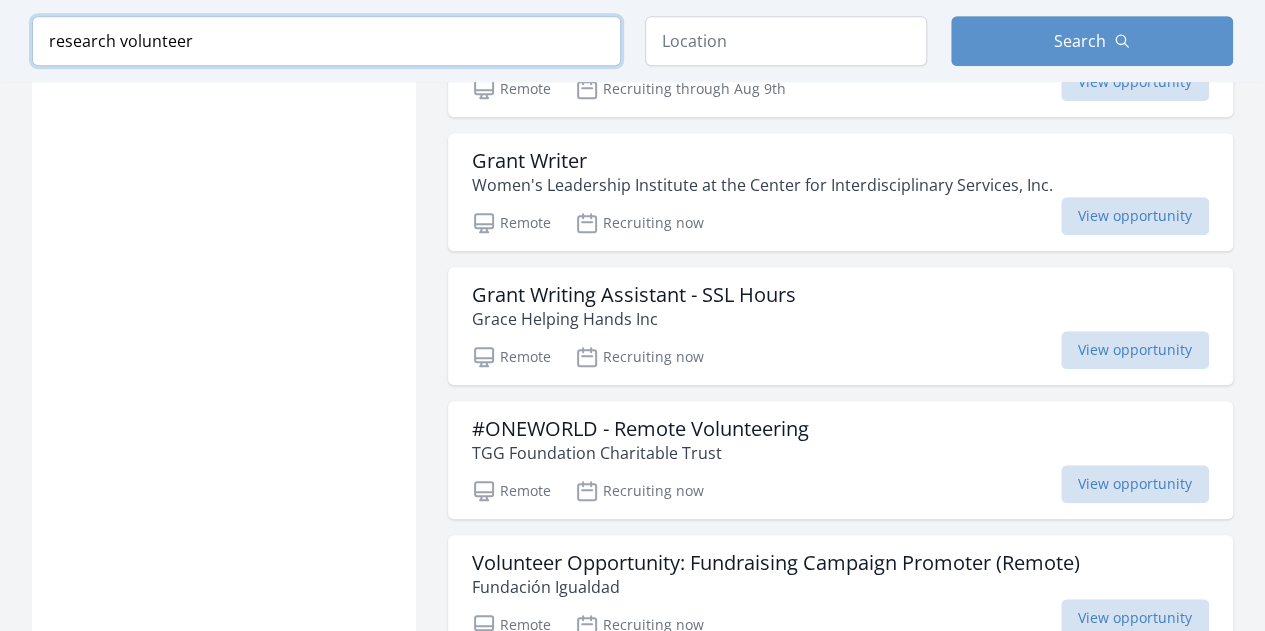 click at bounding box center (0, 0) 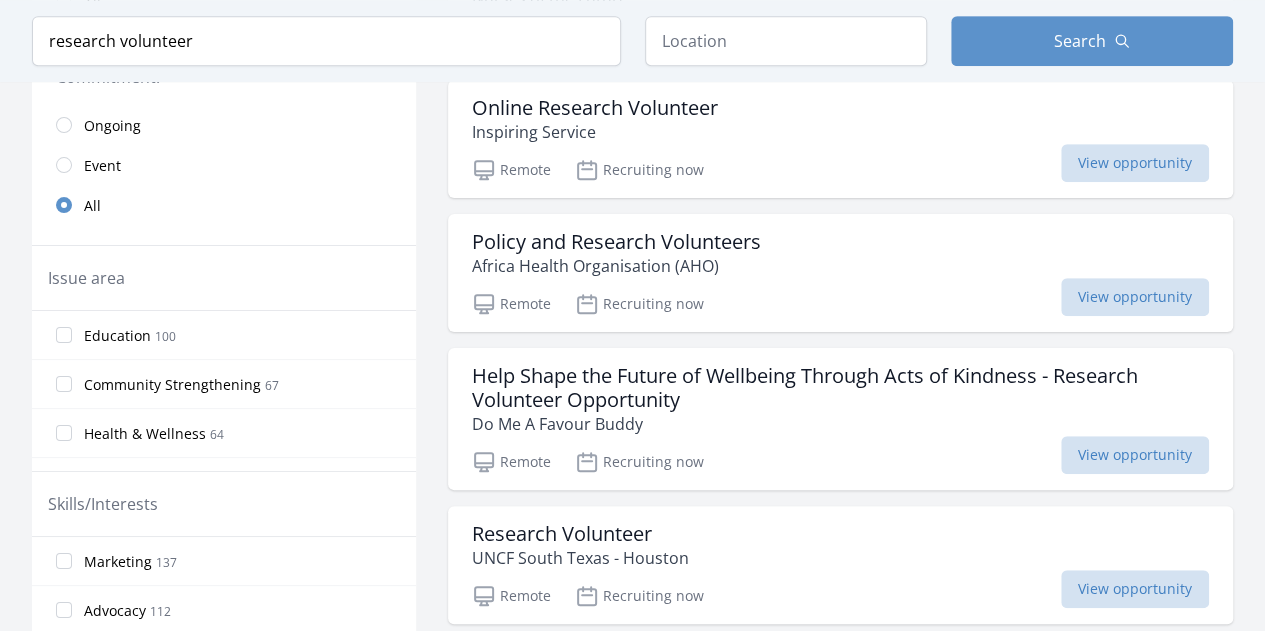 scroll, scrollTop: 0, scrollLeft: 0, axis: both 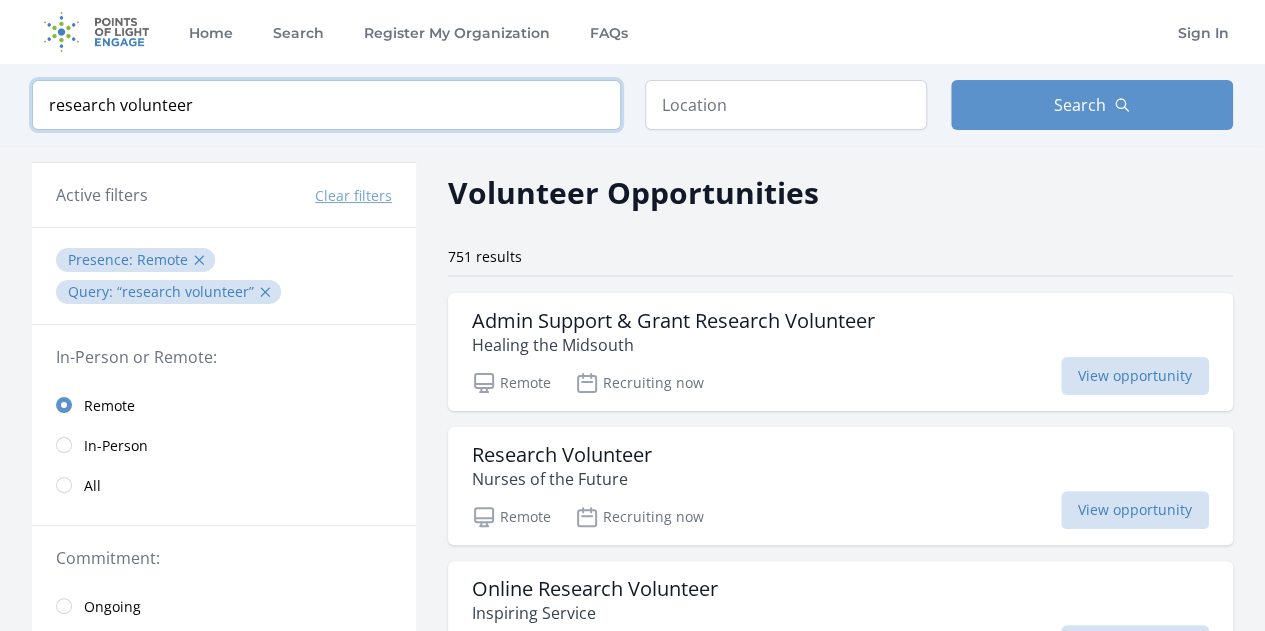 click on "research volunteer" at bounding box center [326, 105] 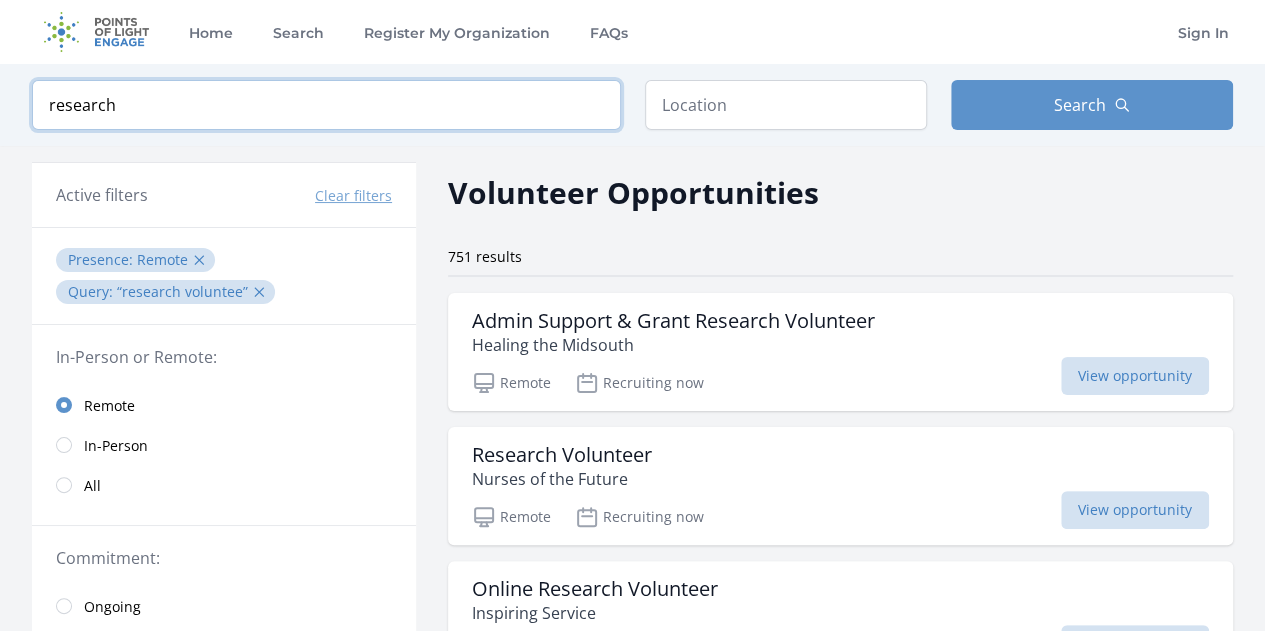 type on "research" 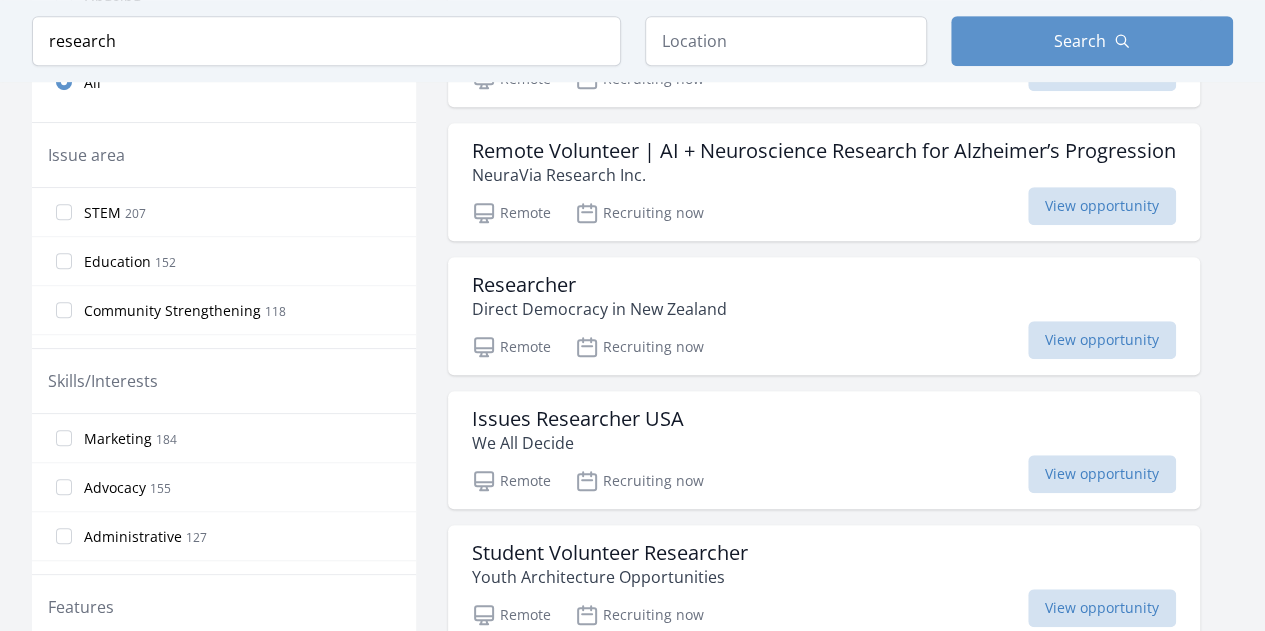 scroll, scrollTop: 573, scrollLeft: 0, axis: vertical 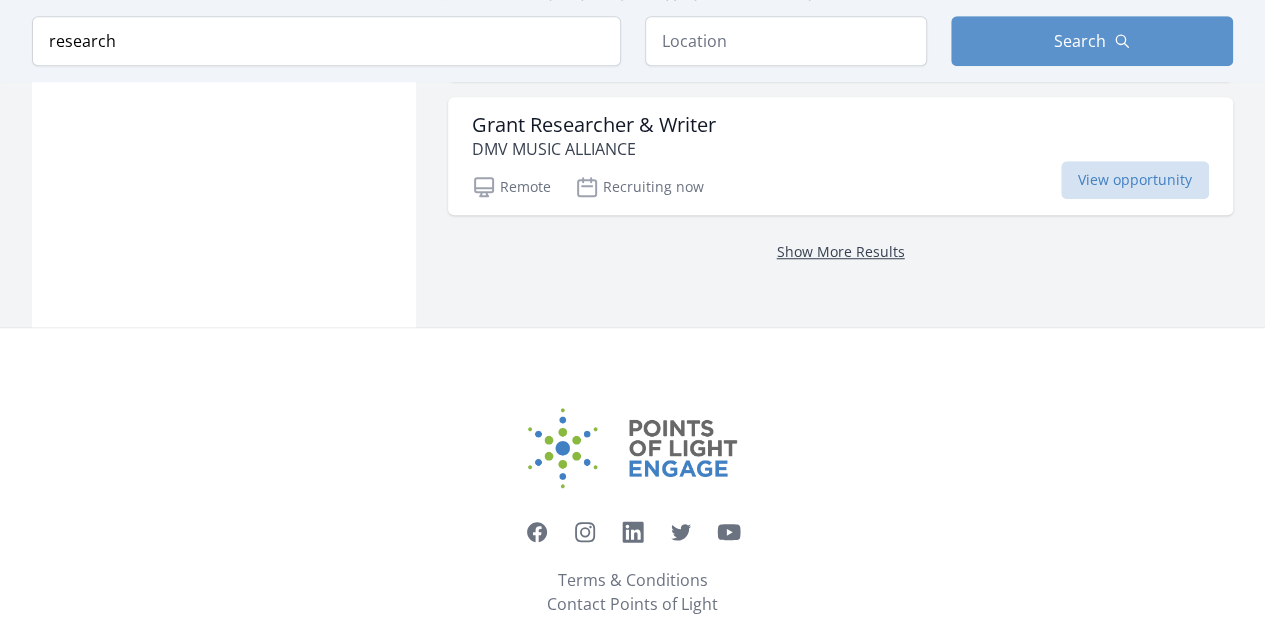 click on "Show More Results" at bounding box center (841, 251) 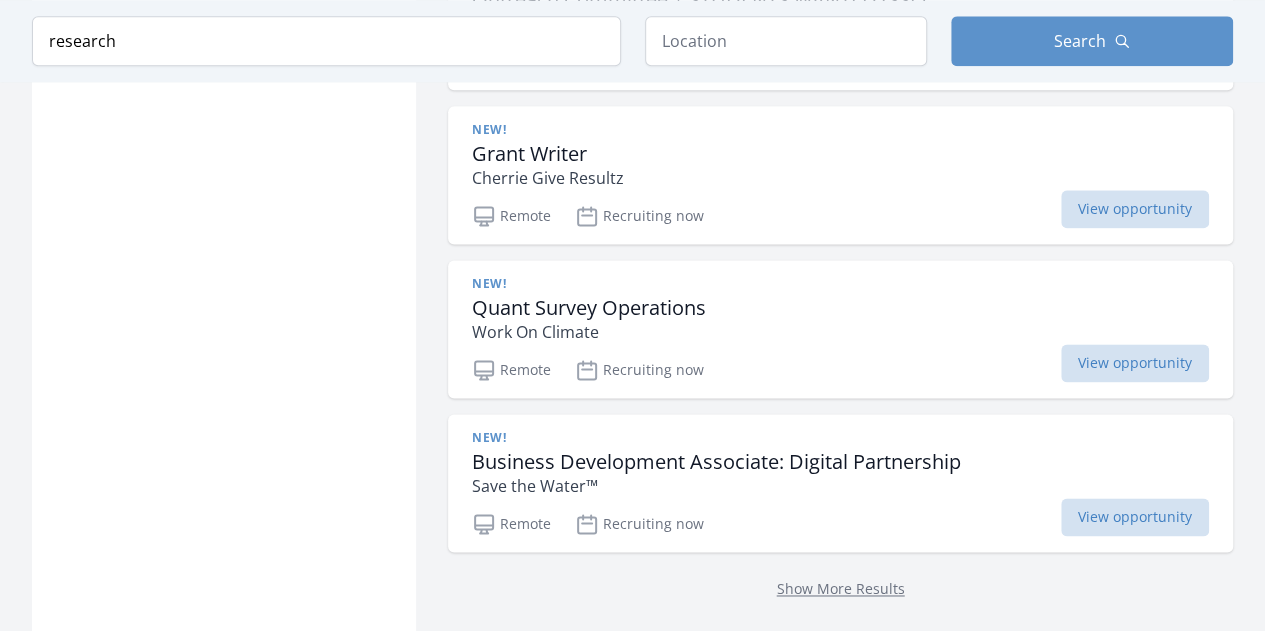 scroll, scrollTop: 16698, scrollLeft: 0, axis: vertical 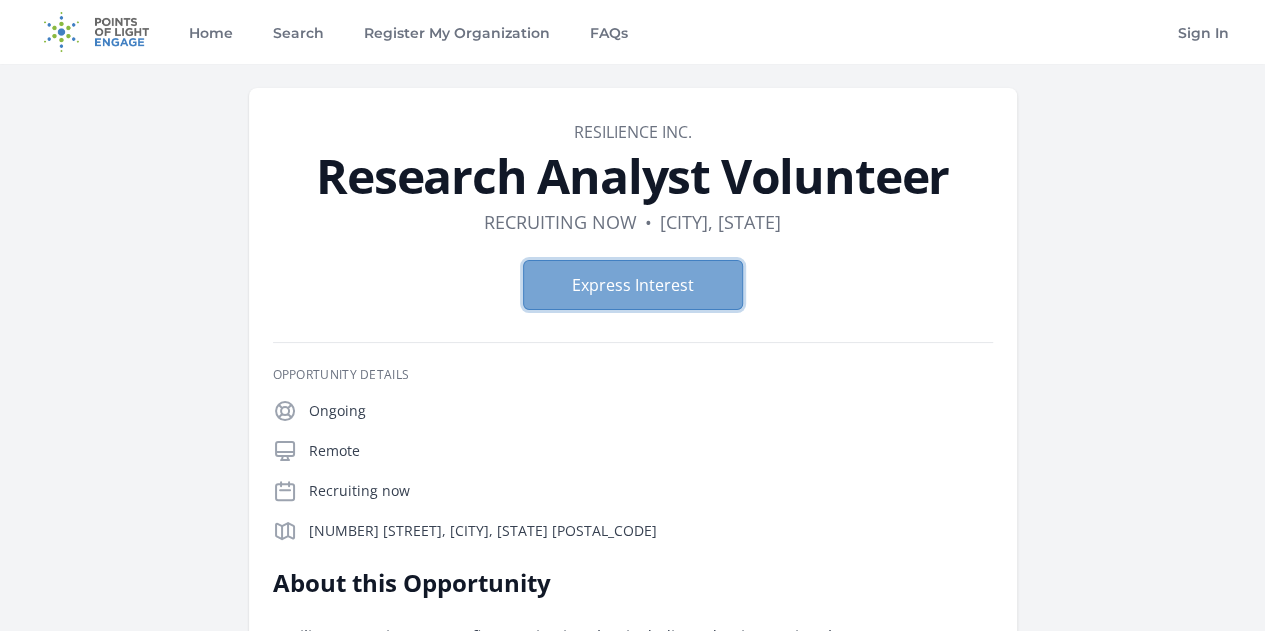click on "Express Interest" at bounding box center [633, 285] 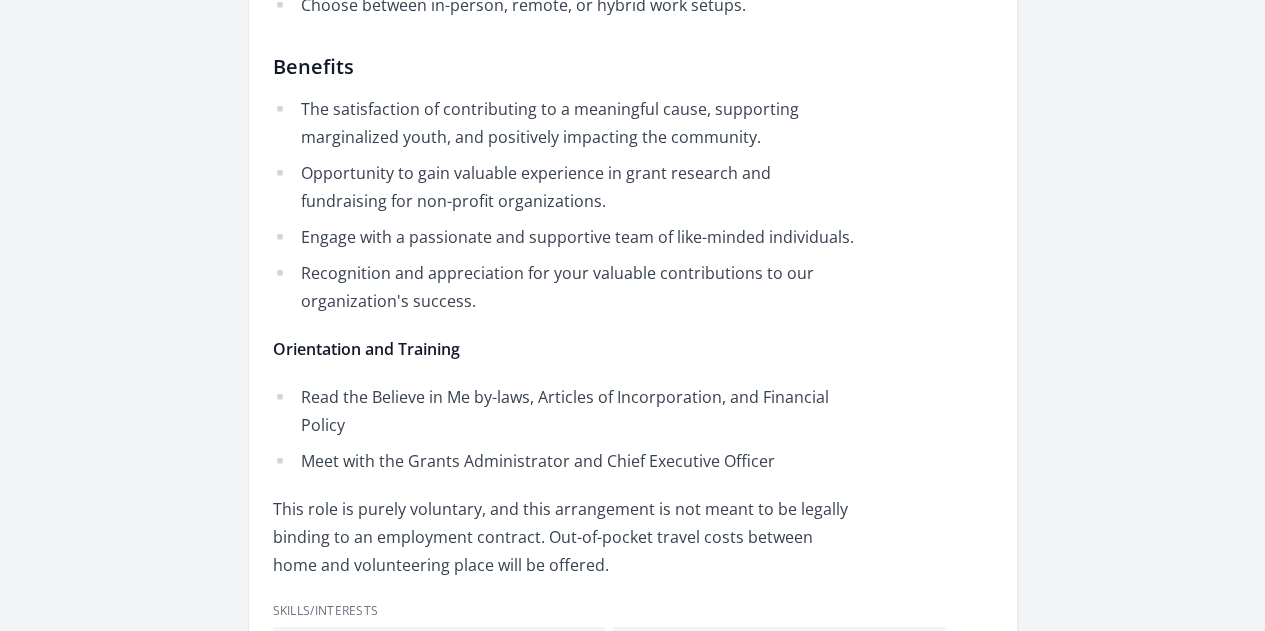 scroll, scrollTop: 2182, scrollLeft: 0, axis: vertical 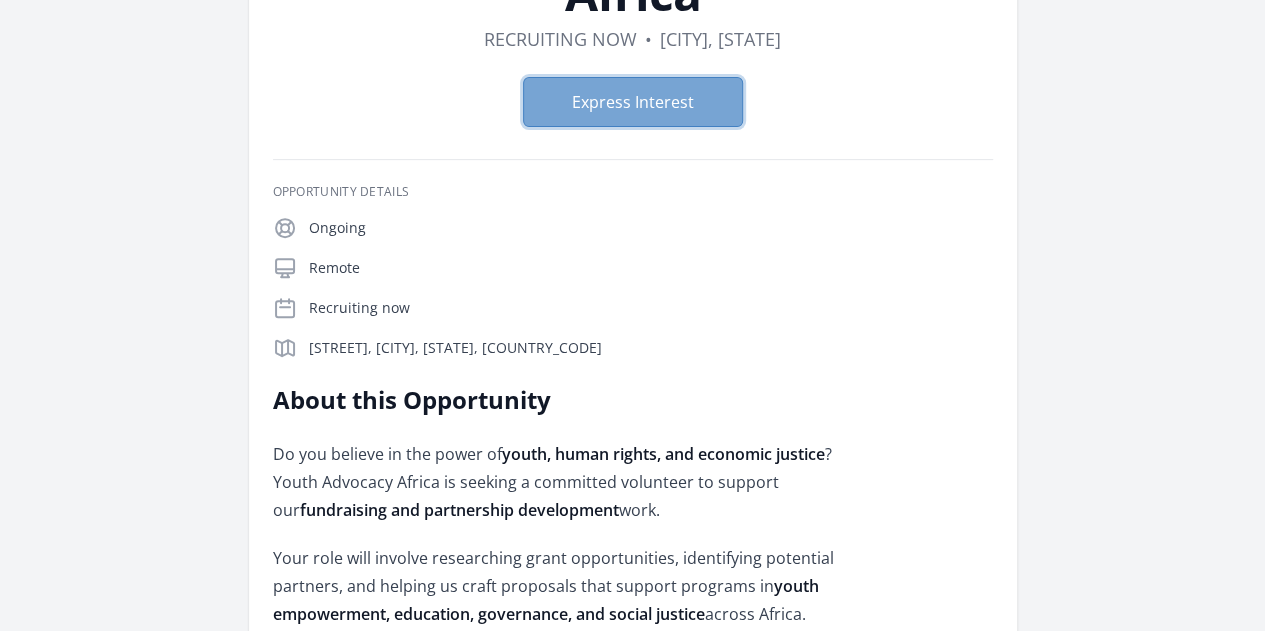 click on "Express Interest" at bounding box center [633, 102] 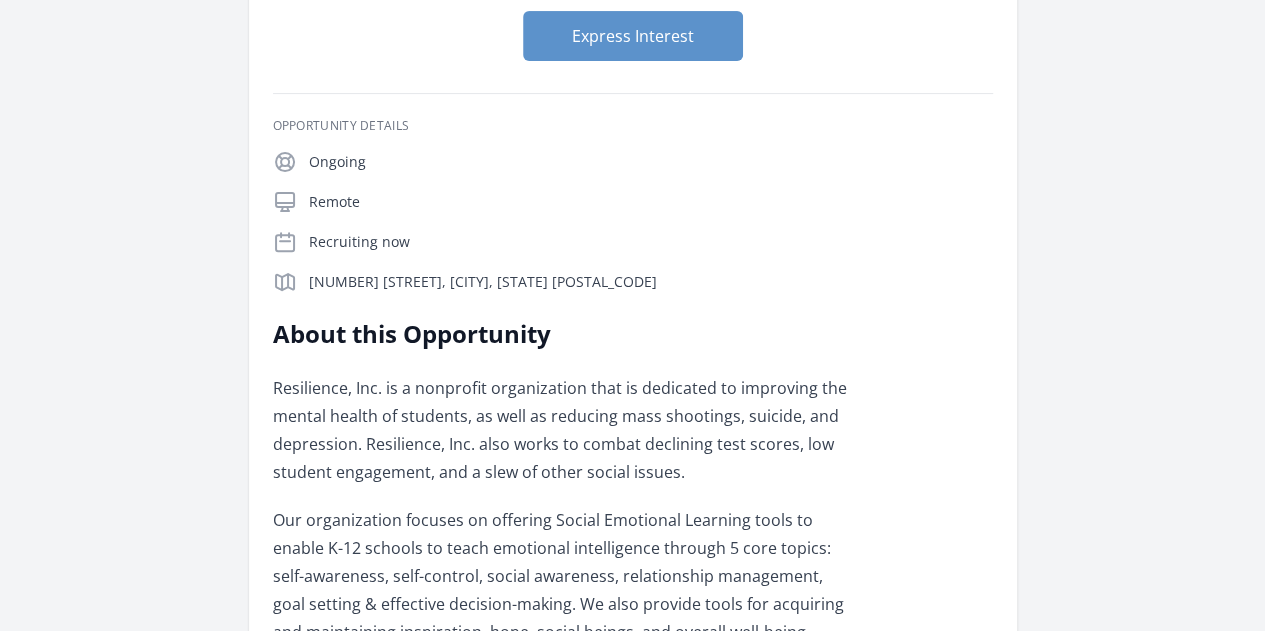scroll, scrollTop: 0, scrollLeft: 0, axis: both 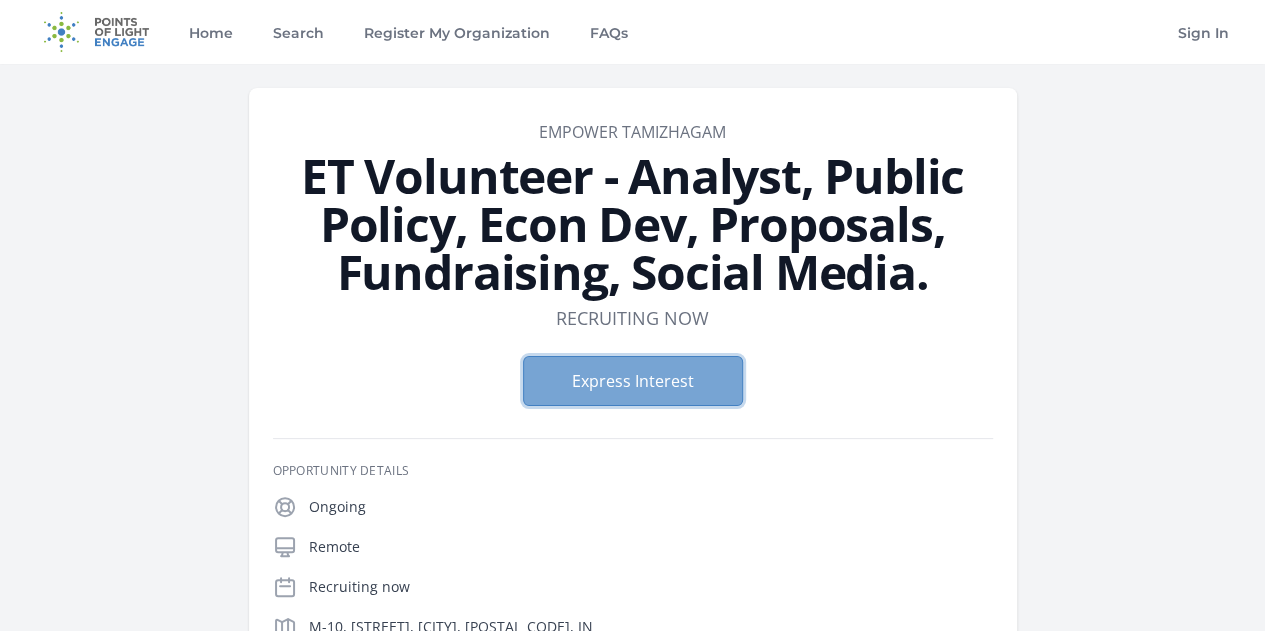 click on "Express Interest" at bounding box center [633, 381] 